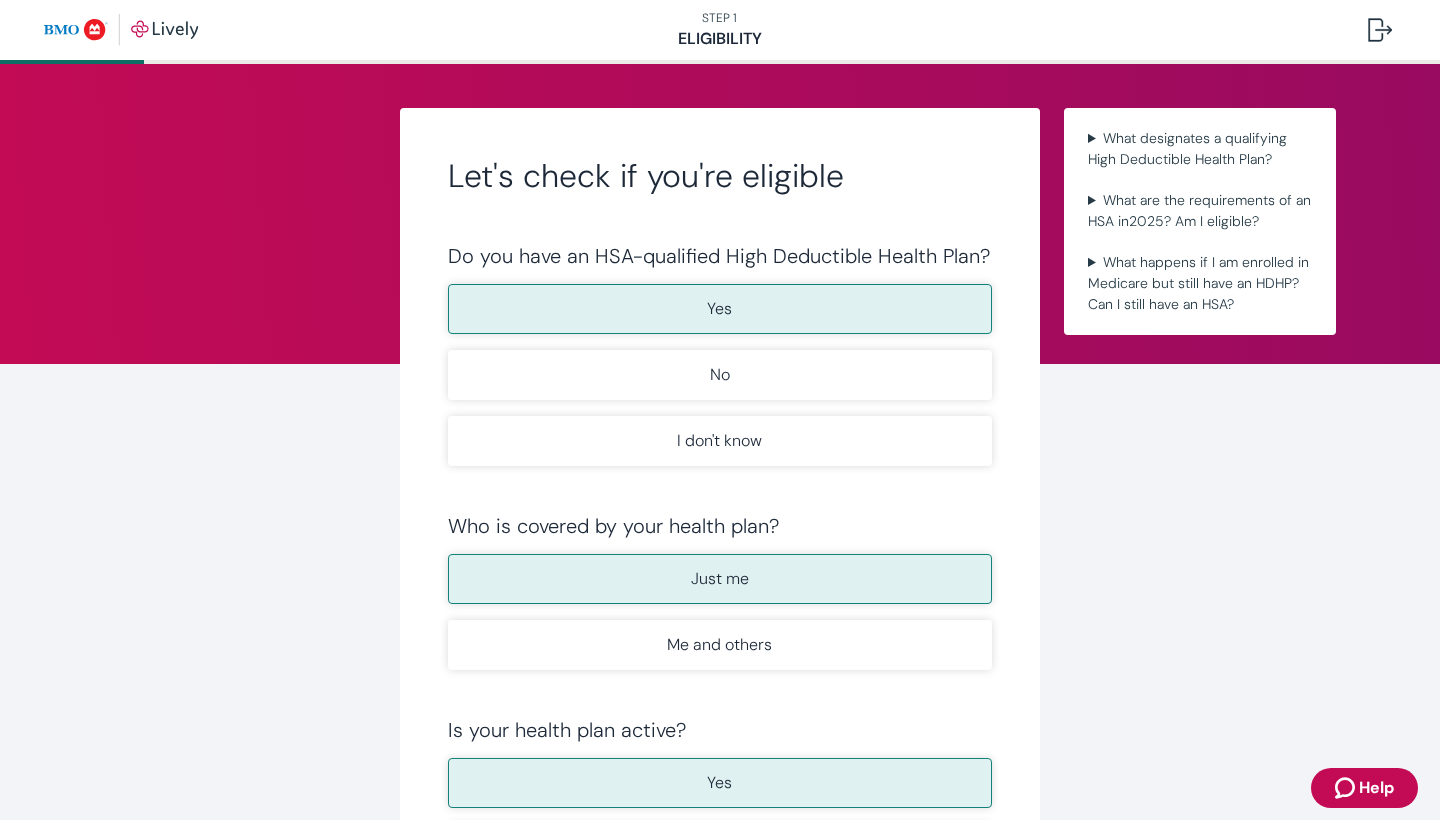 scroll, scrollTop: 0, scrollLeft: 0, axis: both 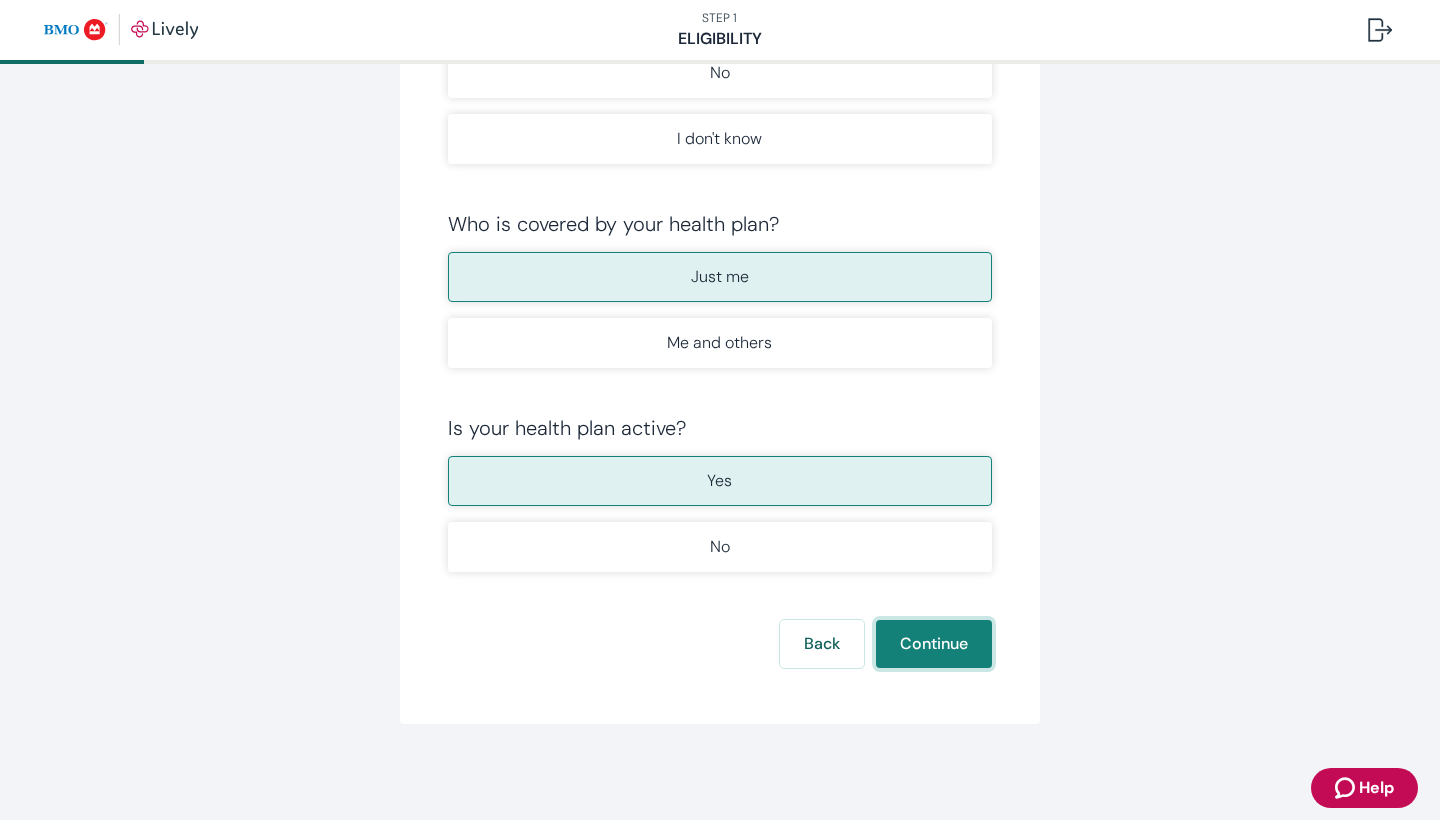 click on "Continue" at bounding box center (934, 644) 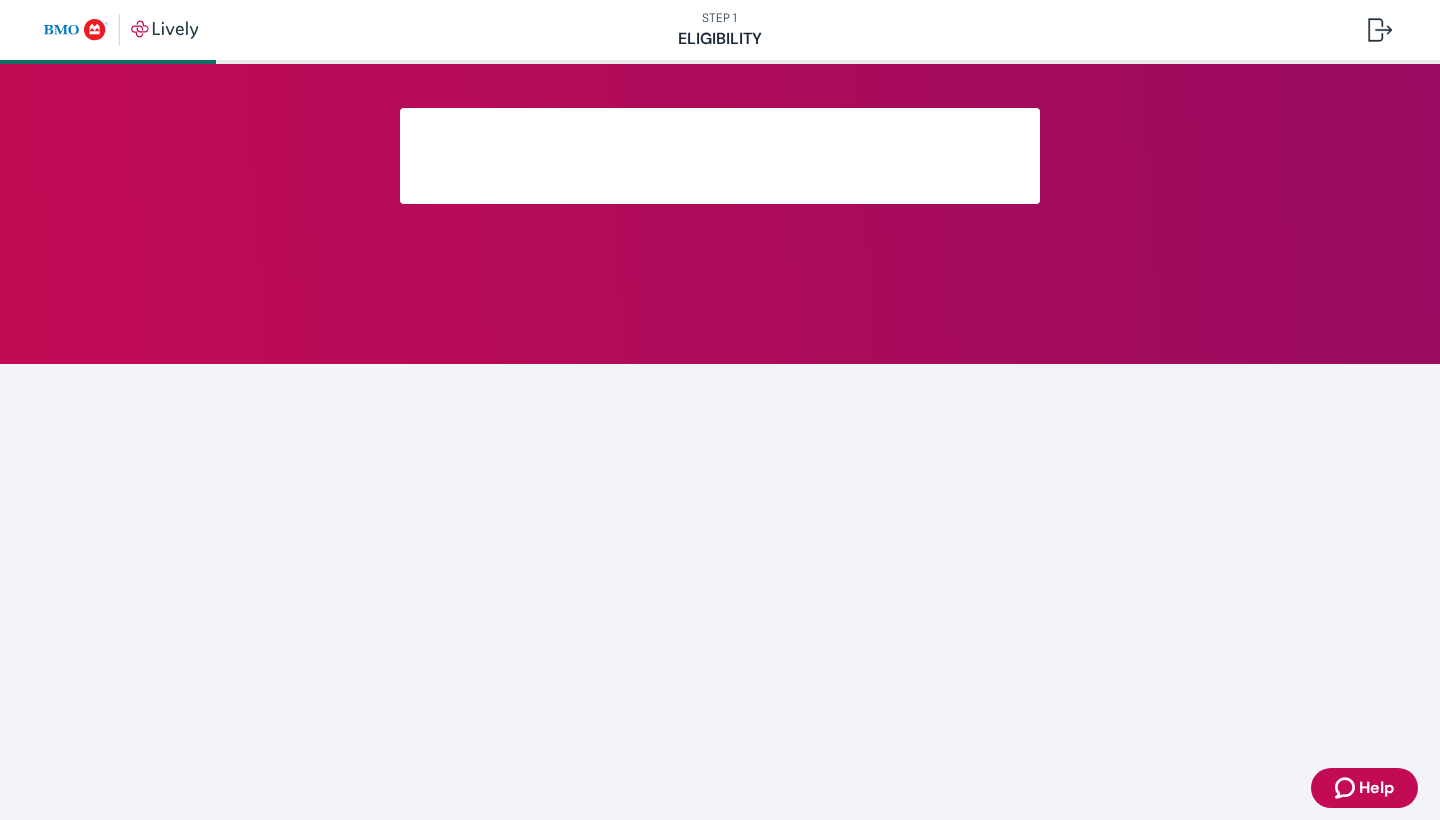 scroll, scrollTop: 0, scrollLeft: 0, axis: both 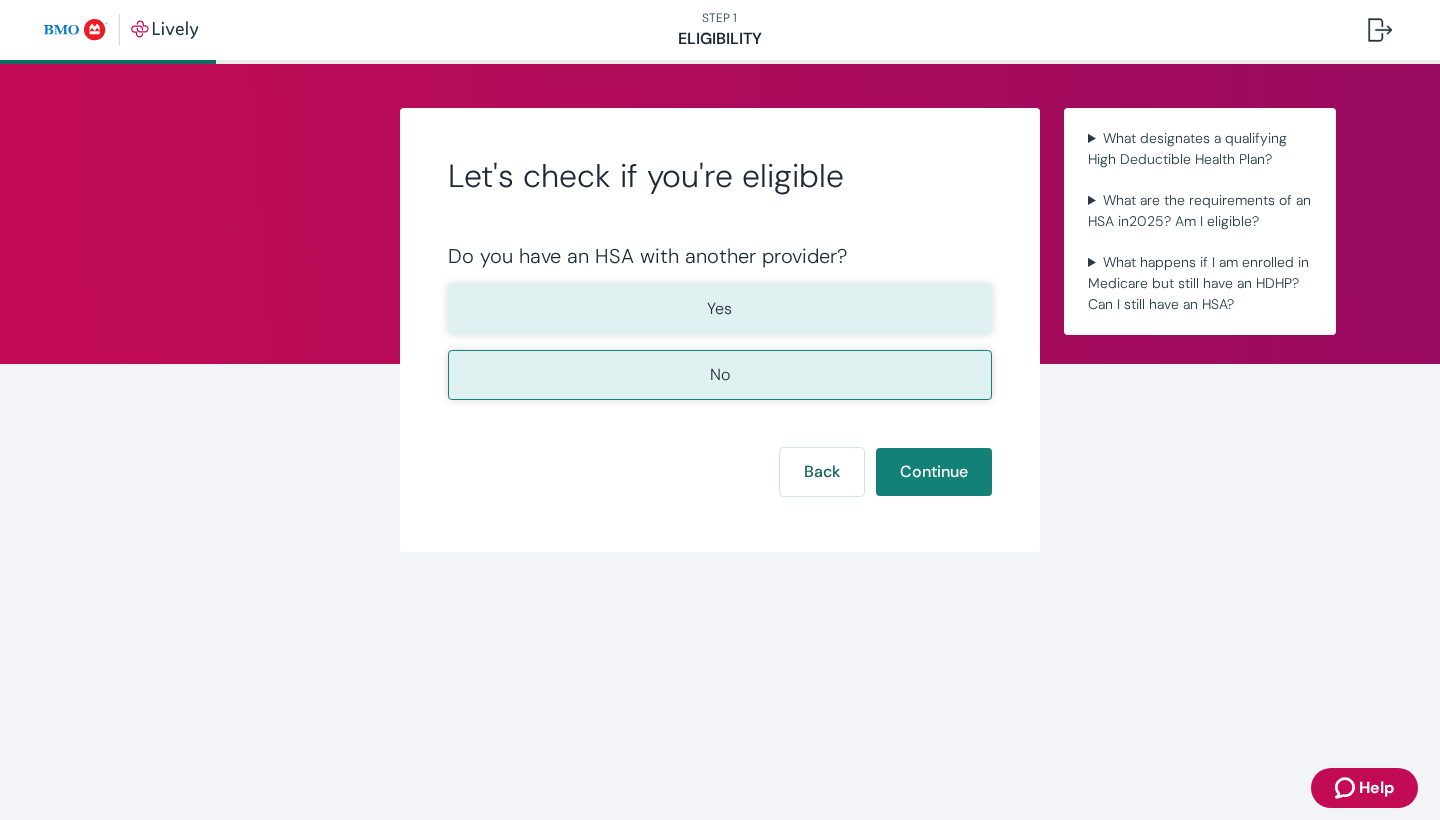 click on "Yes" at bounding box center (720, 309) 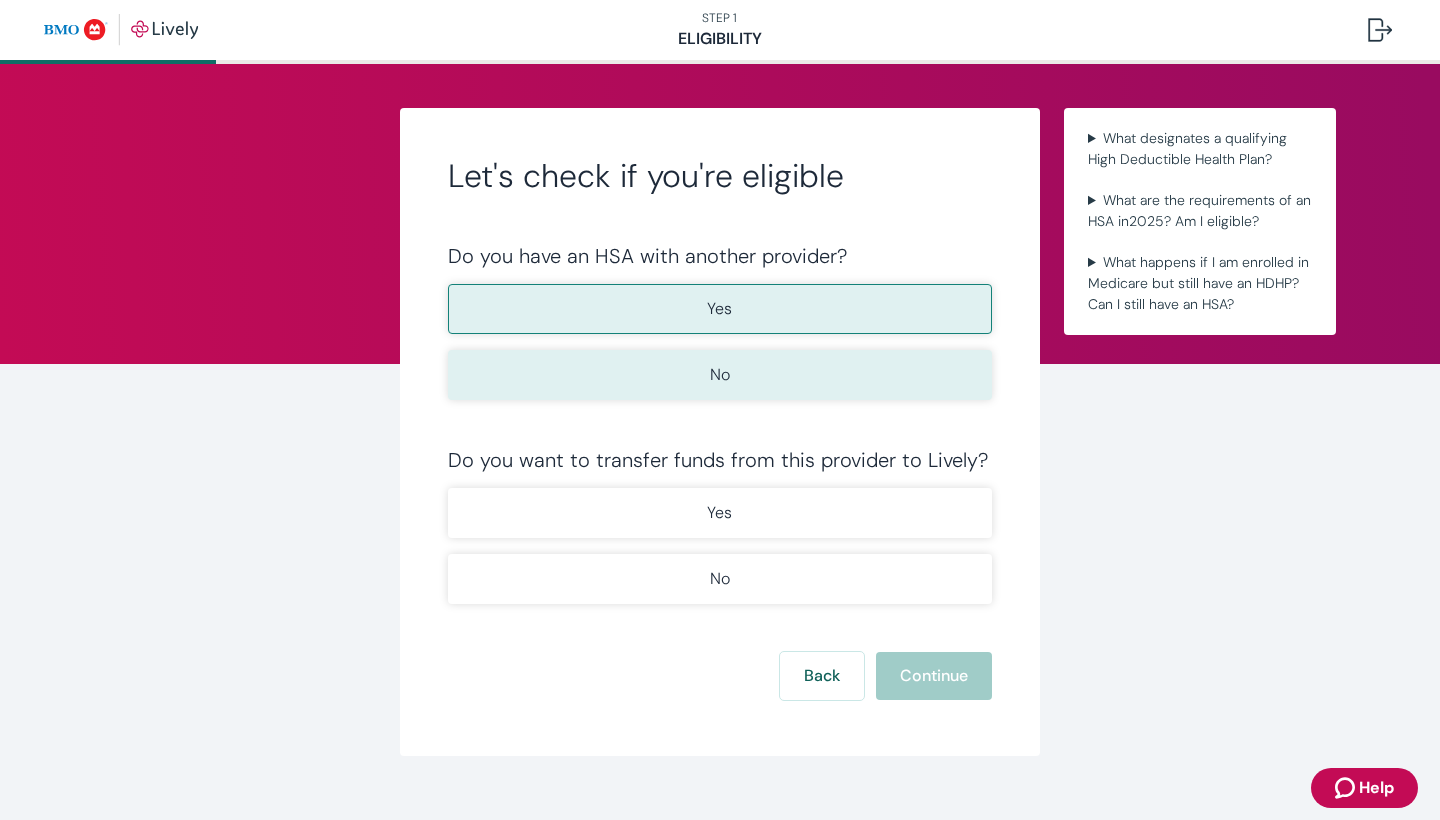 click on "No" at bounding box center (720, 375) 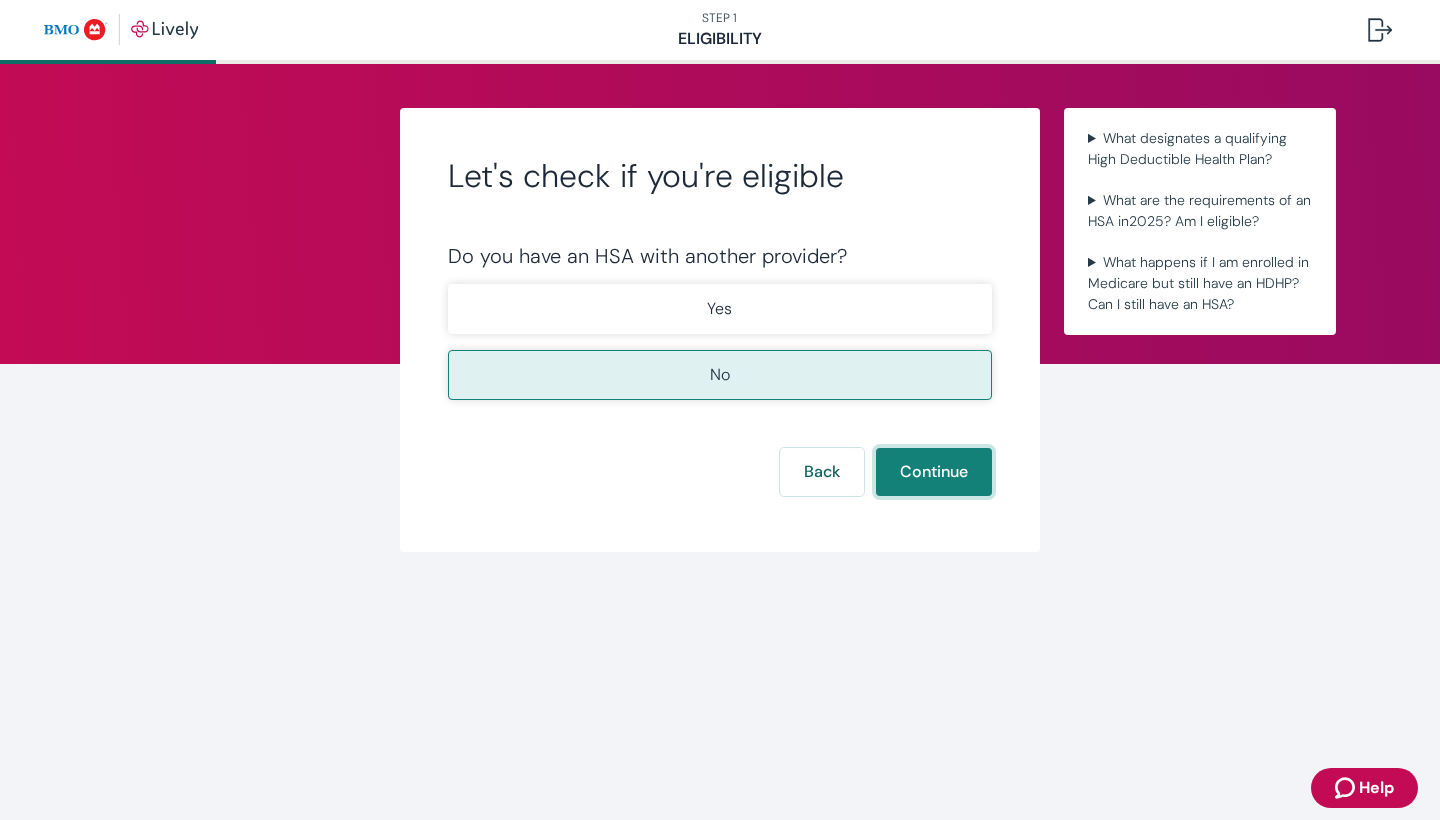 click on "Continue" at bounding box center [934, 472] 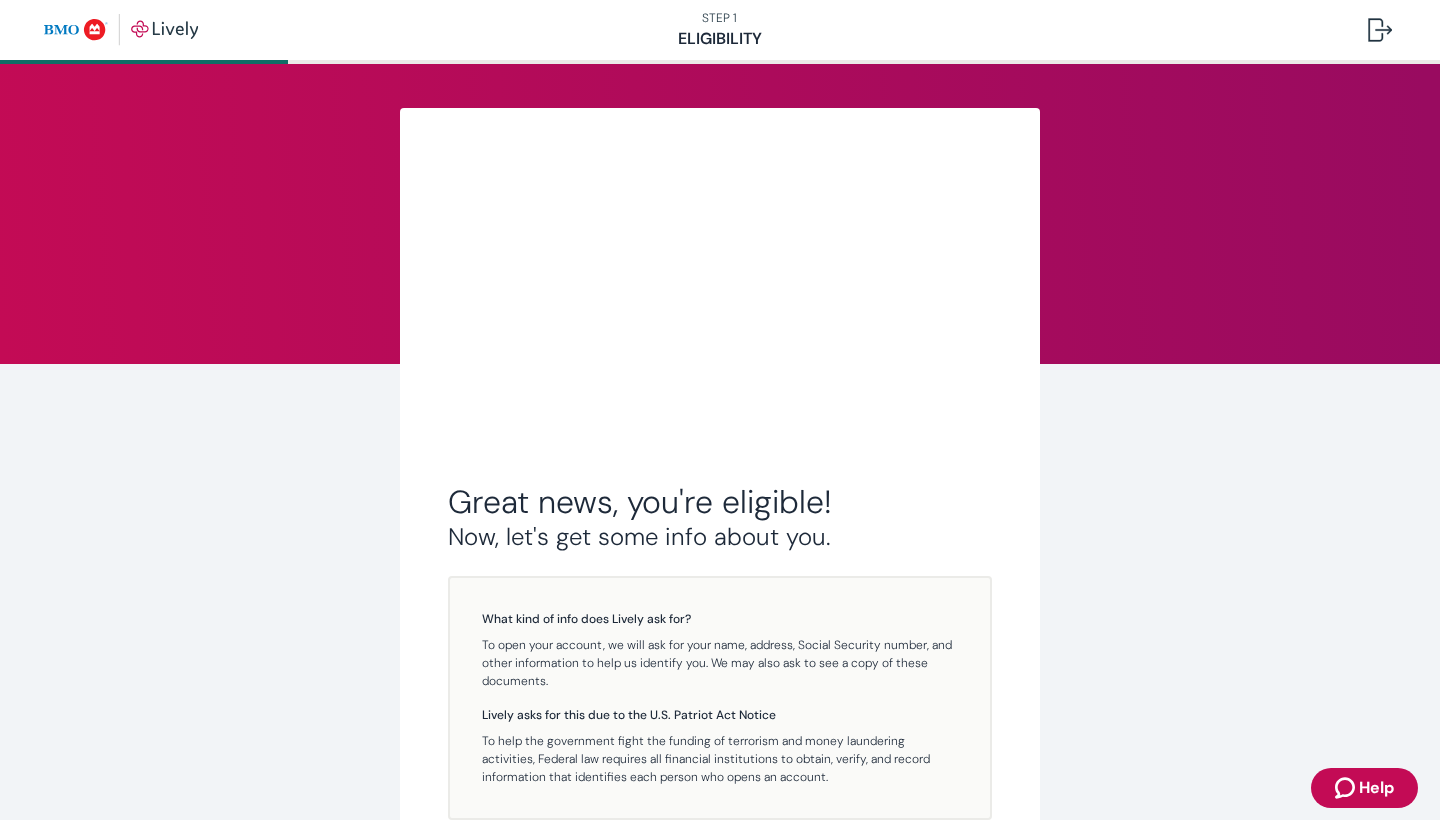 scroll, scrollTop: 248, scrollLeft: 0, axis: vertical 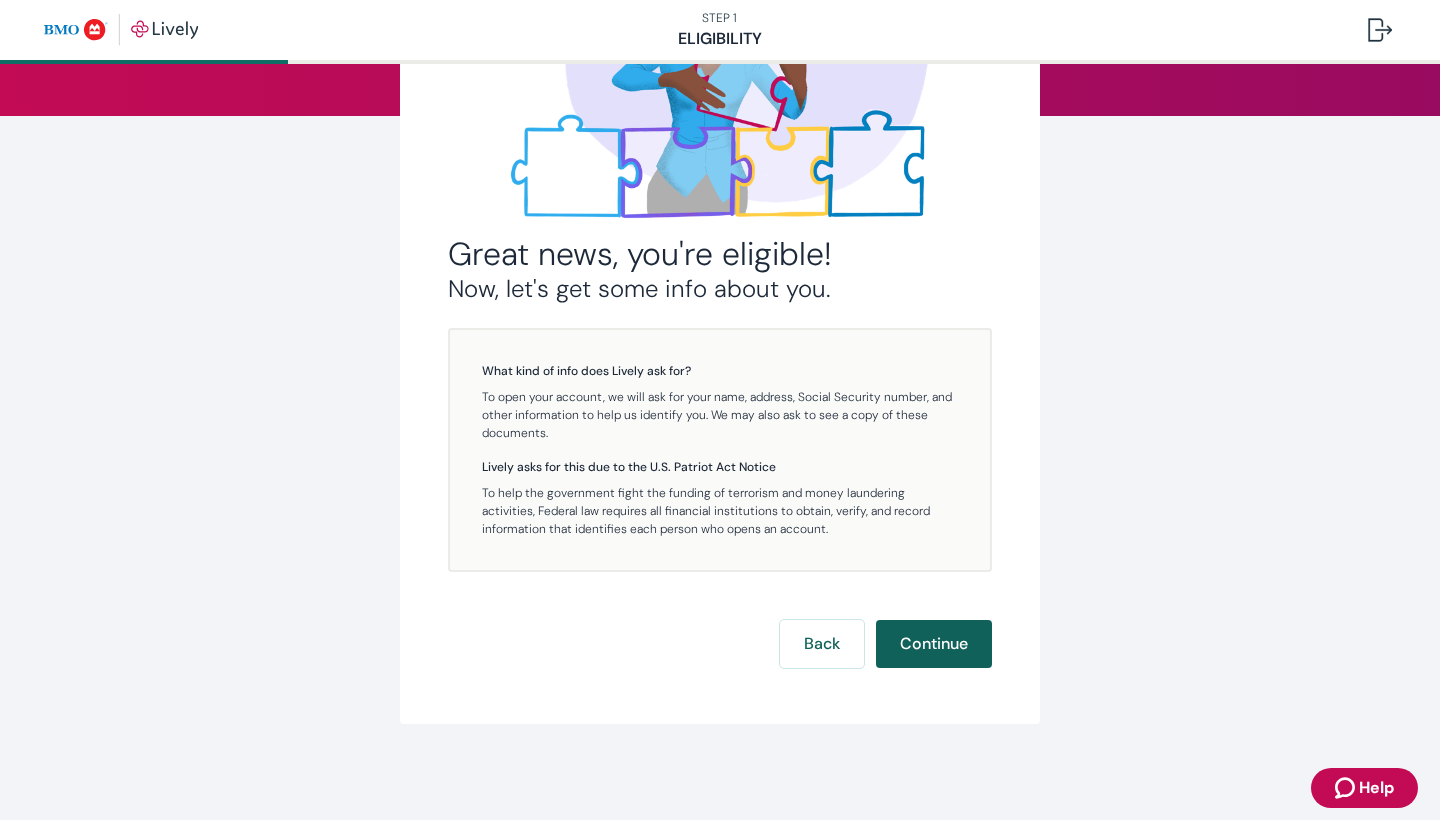 click on "Continue" at bounding box center (934, 644) 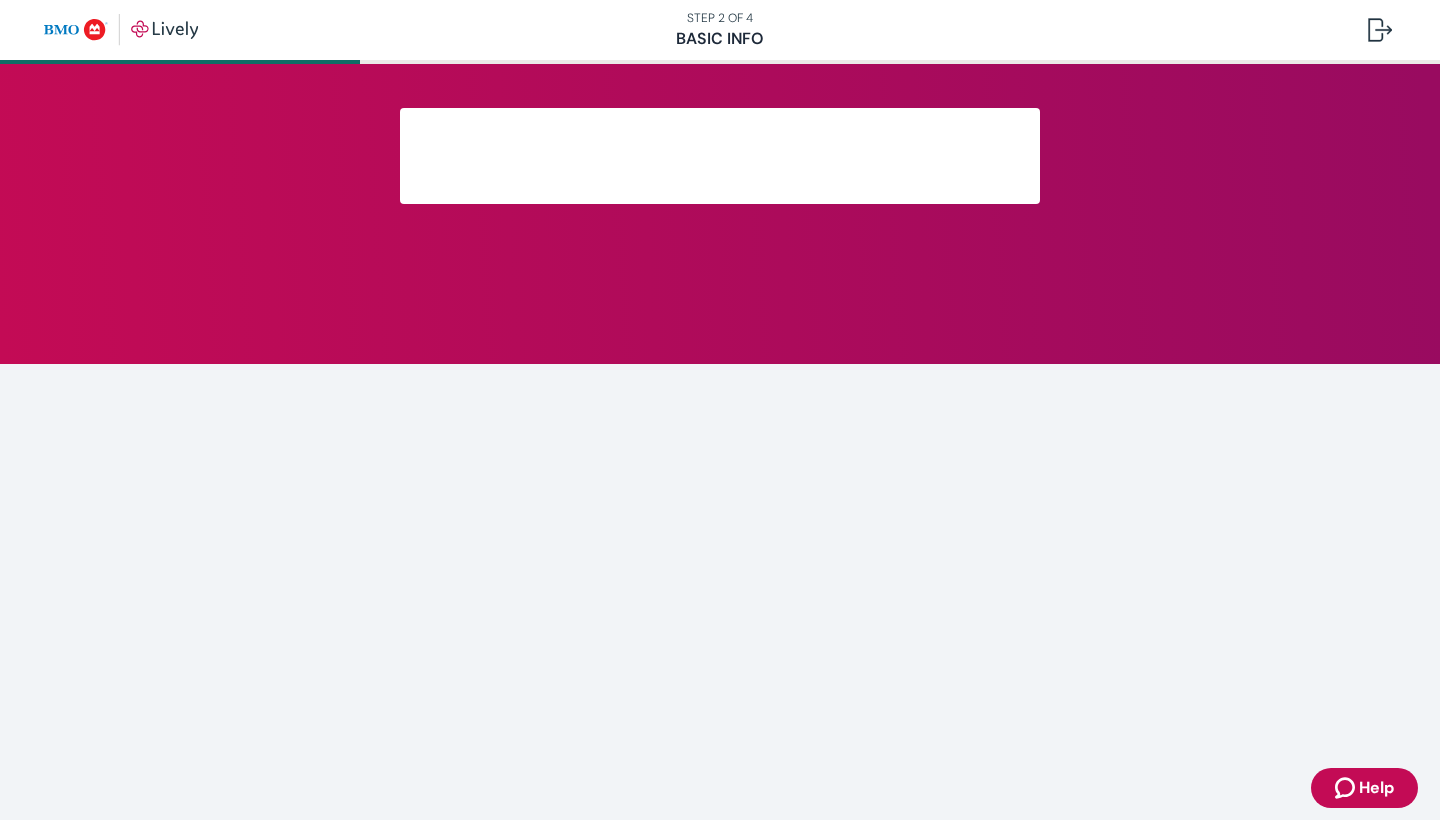 scroll, scrollTop: 0, scrollLeft: 0, axis: both 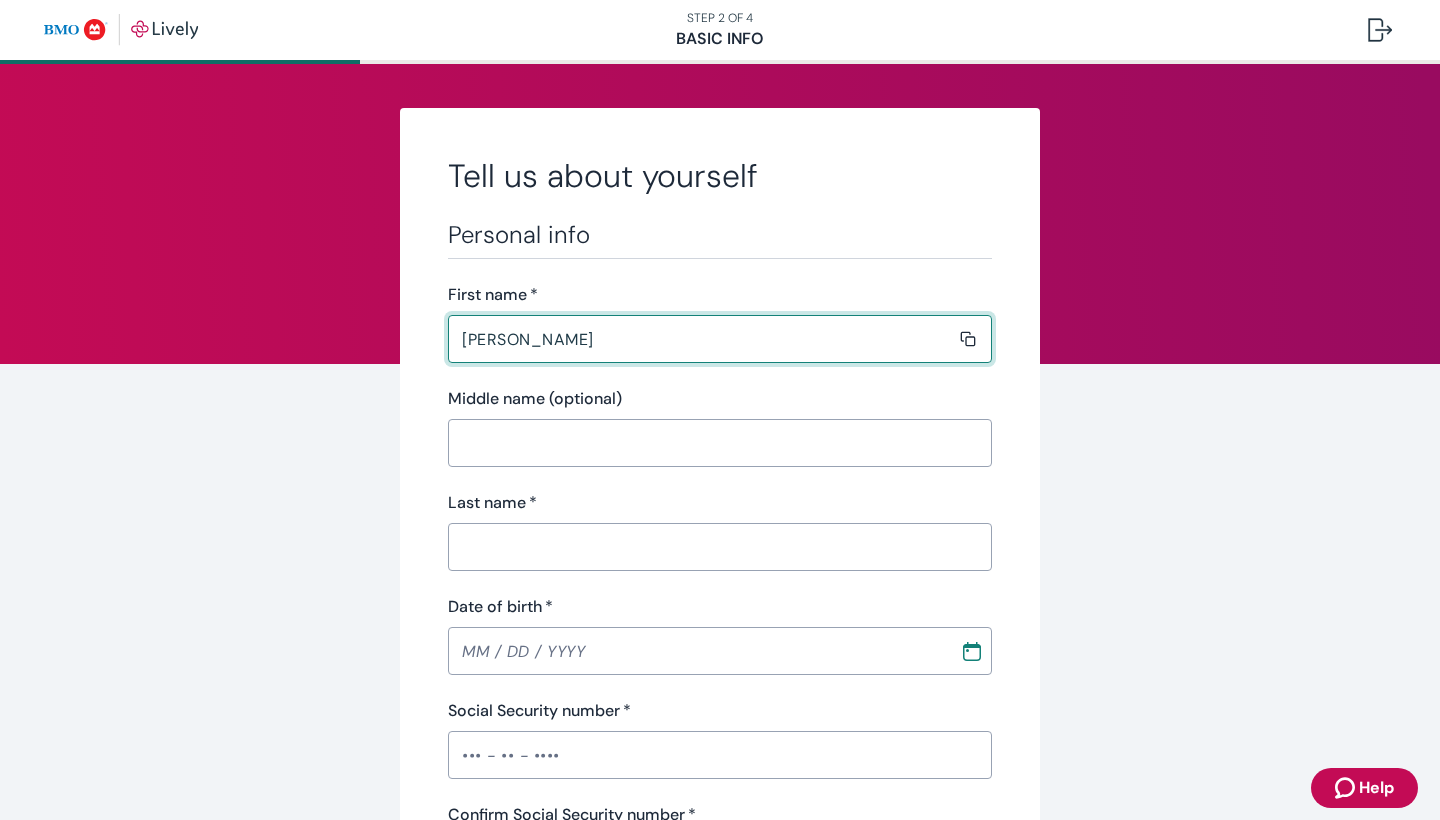 type on "[PERSON_NAME]" 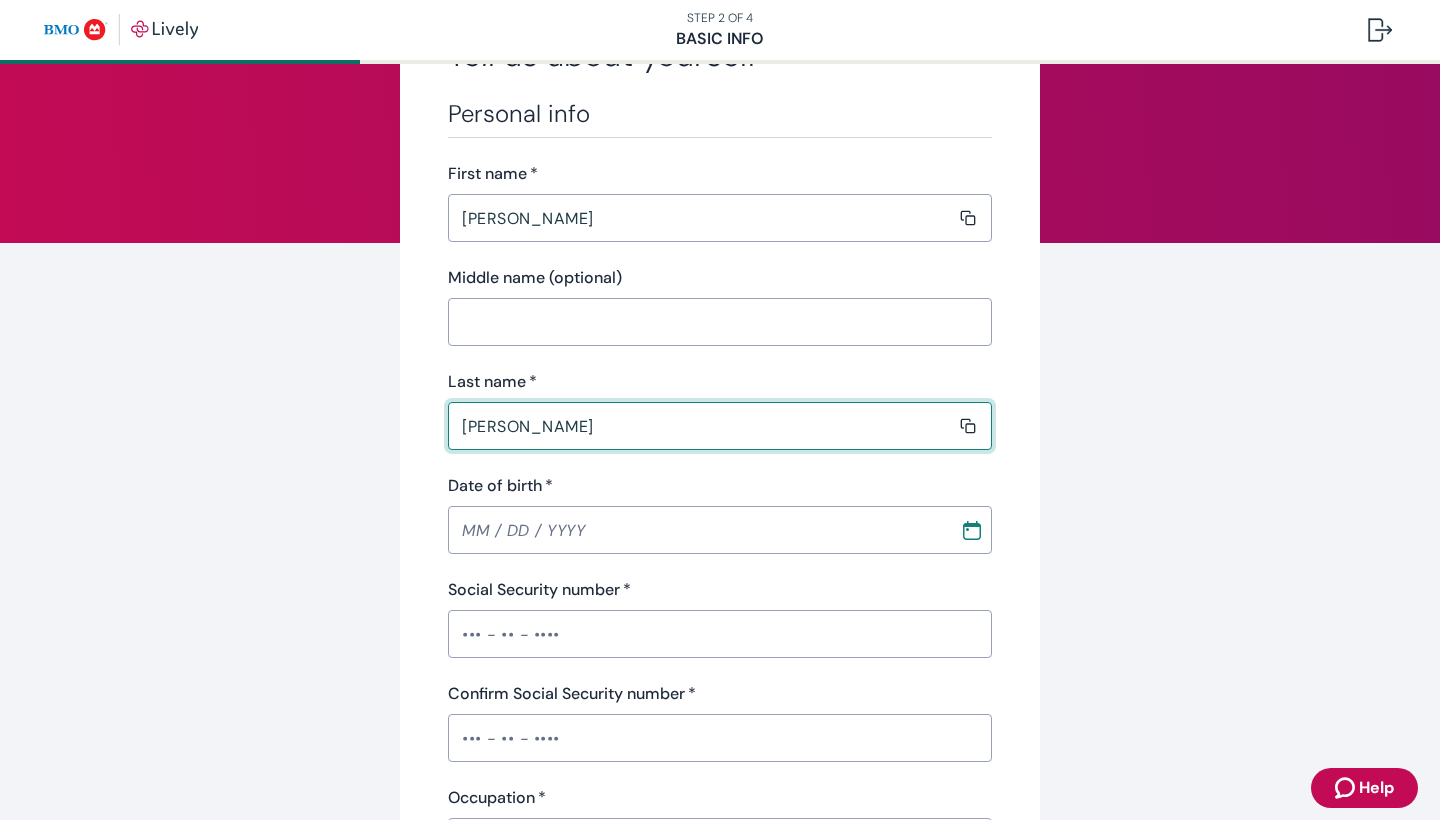 scroll, scrollTop: 126, scrollLeft: 0, axis: vertical 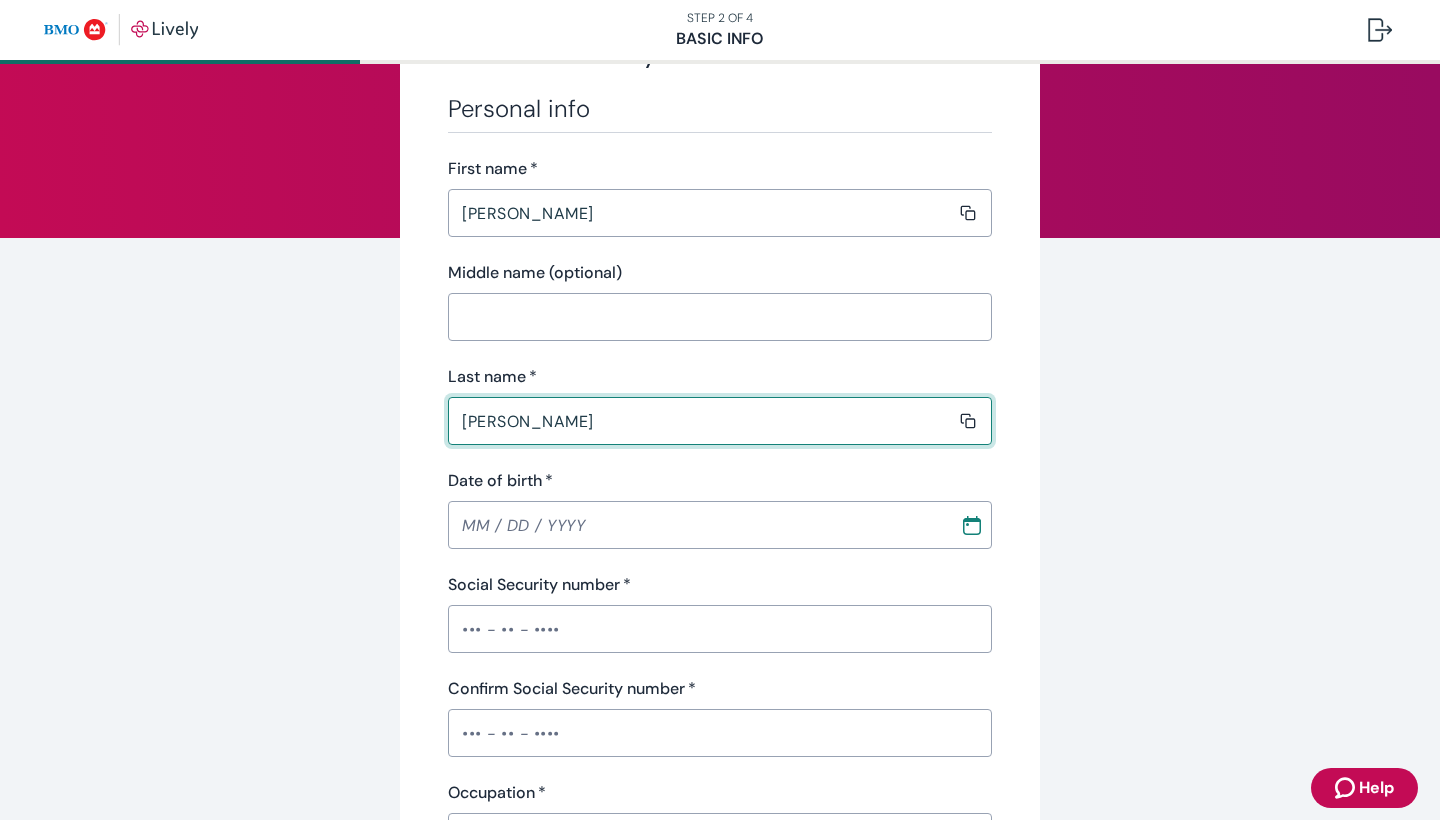 type on "[PERSON_NAME]" 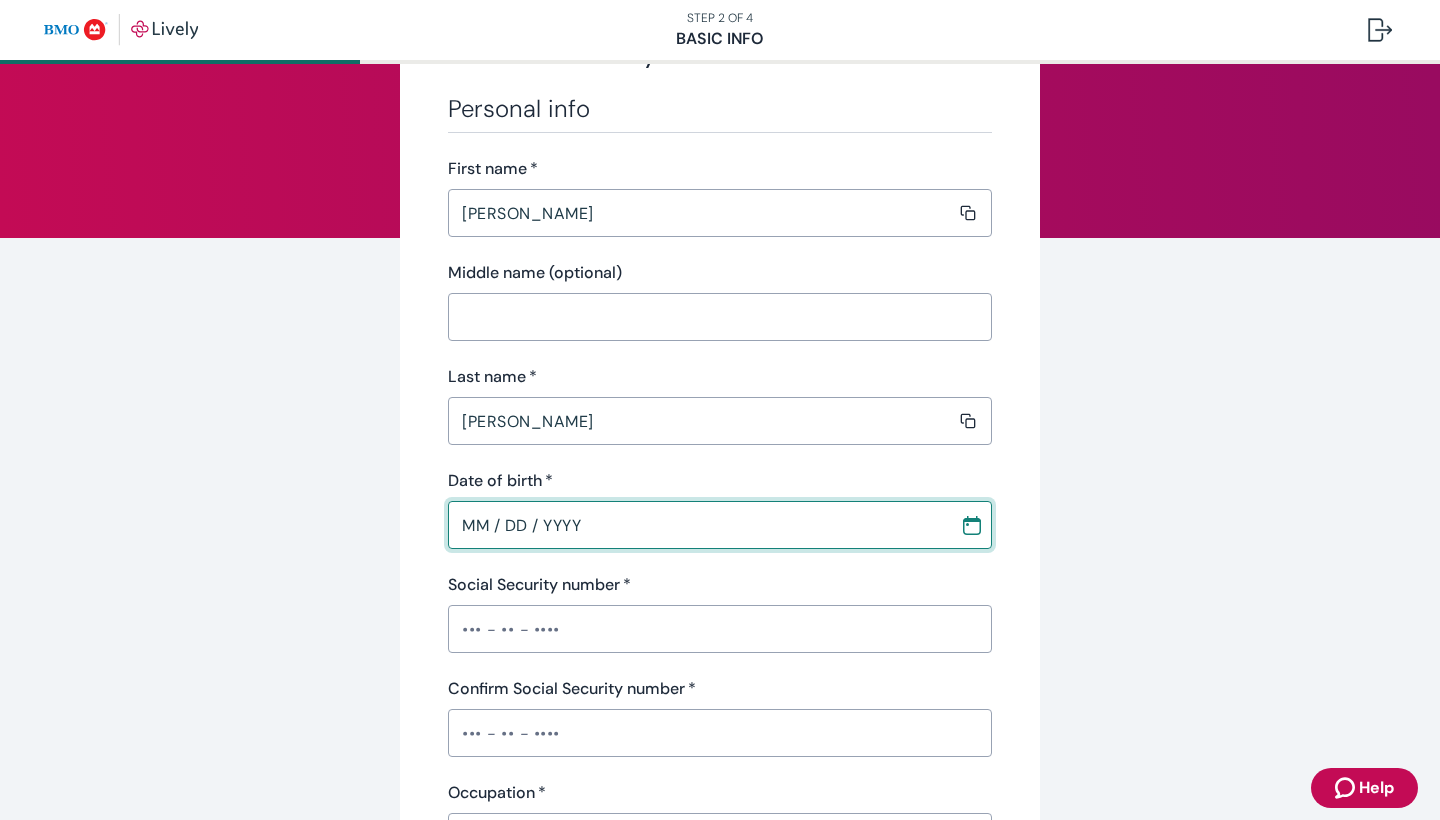 click on "MM / DD / YYYY" at bounding box center [697, 525] 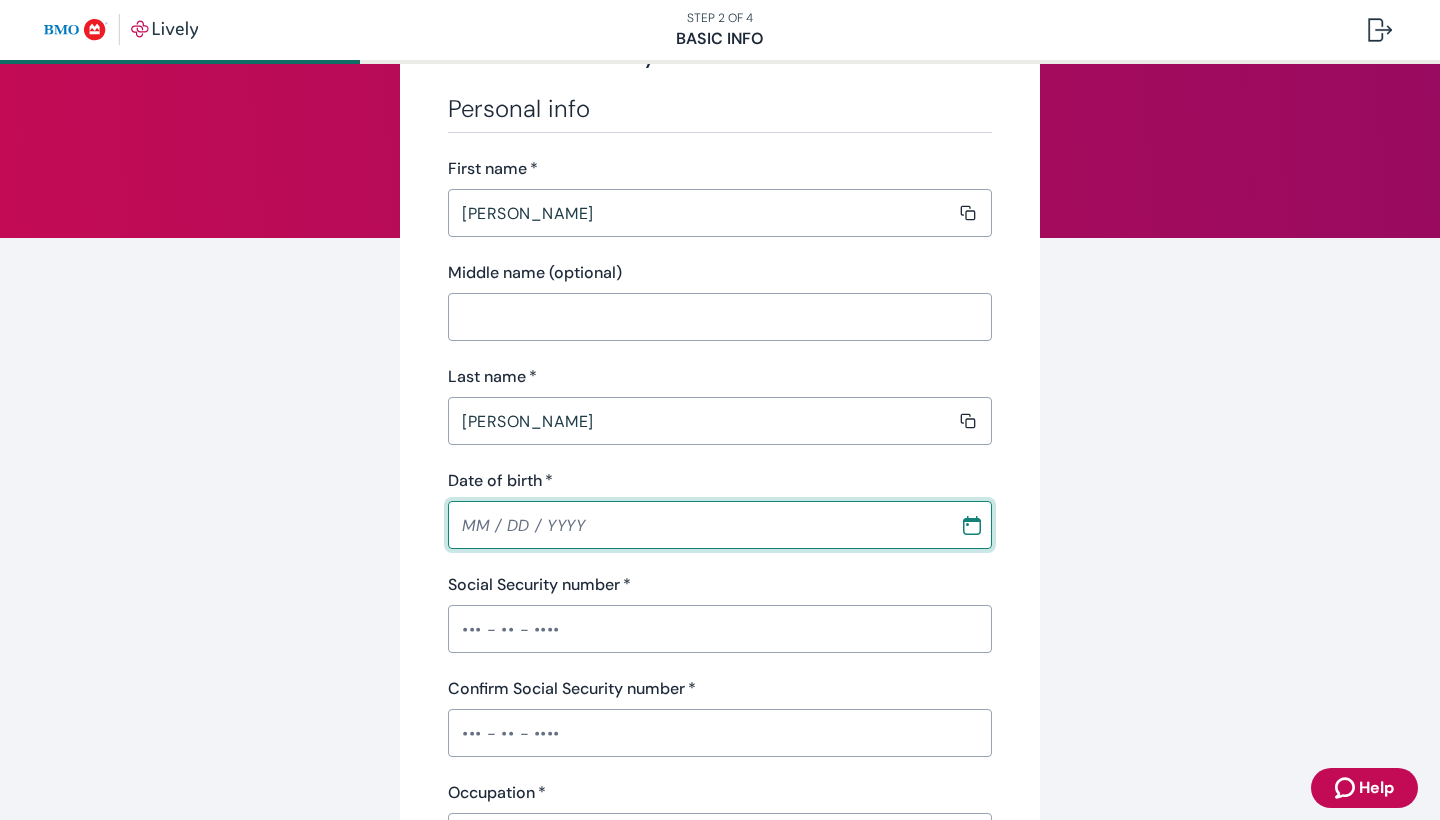 click 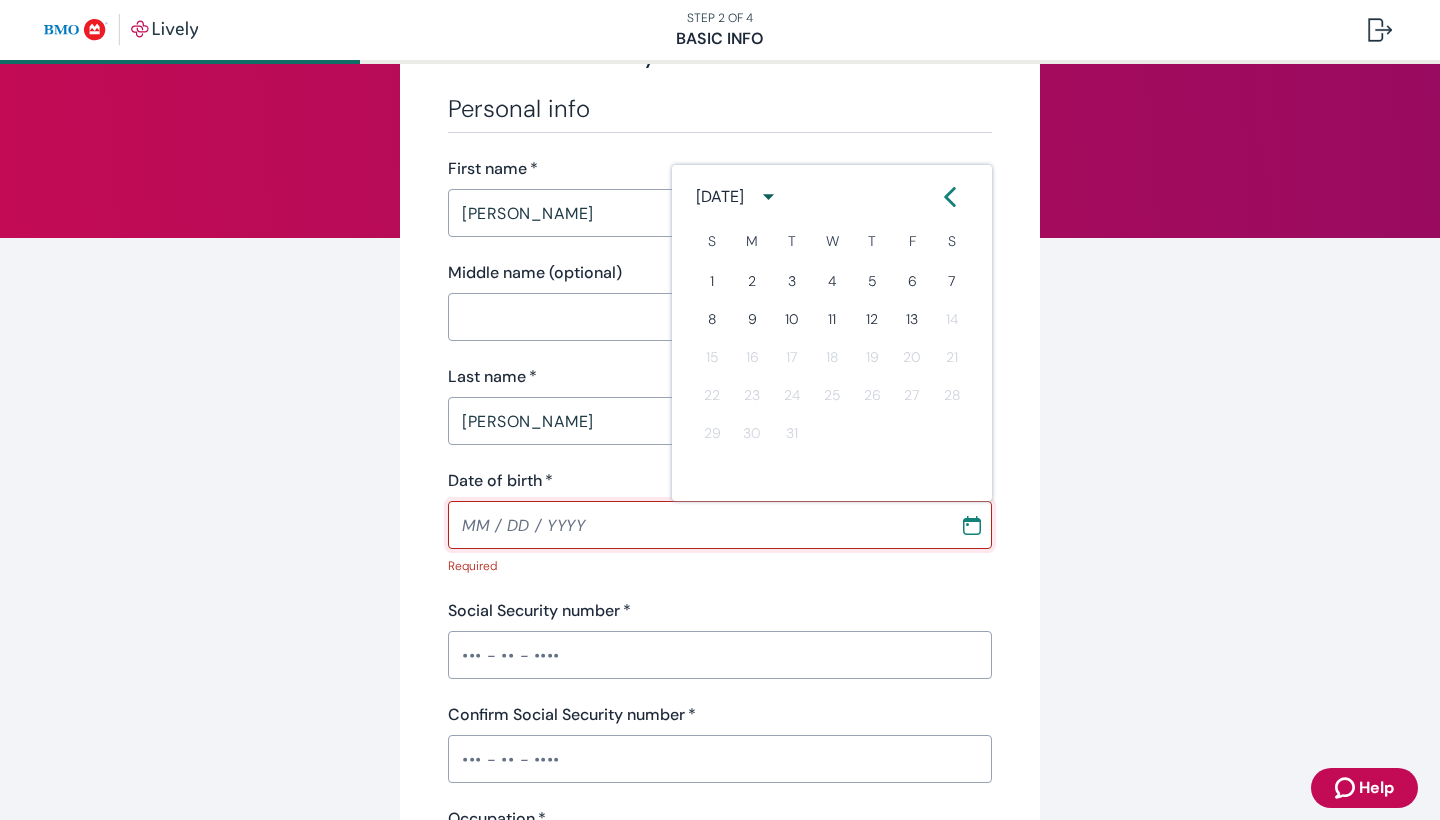 click on "[DATE]" at bounding box center [720, 197] 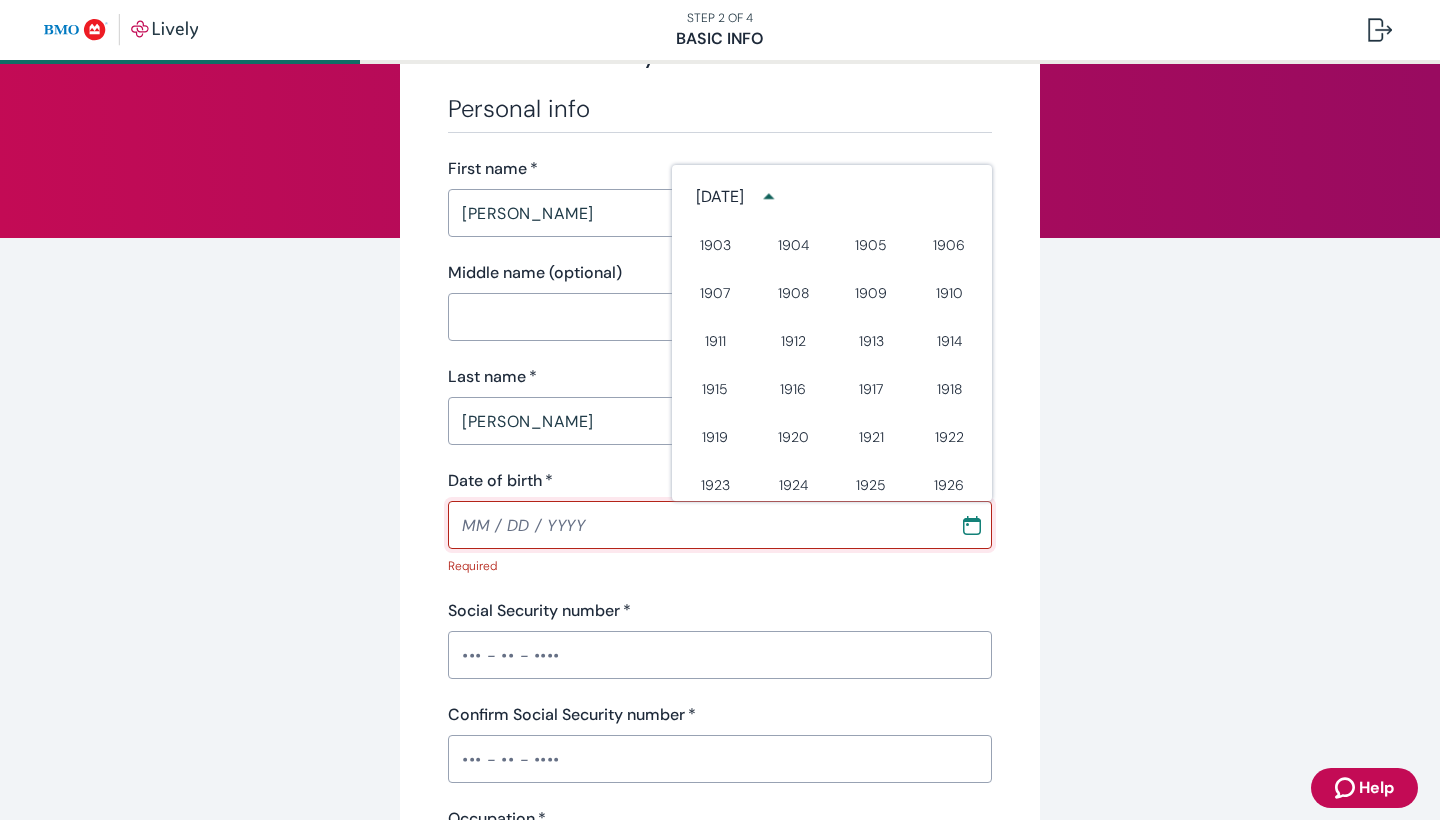 scroll, scrollTop: 1016, scrollLeft: 0, axis: vertical 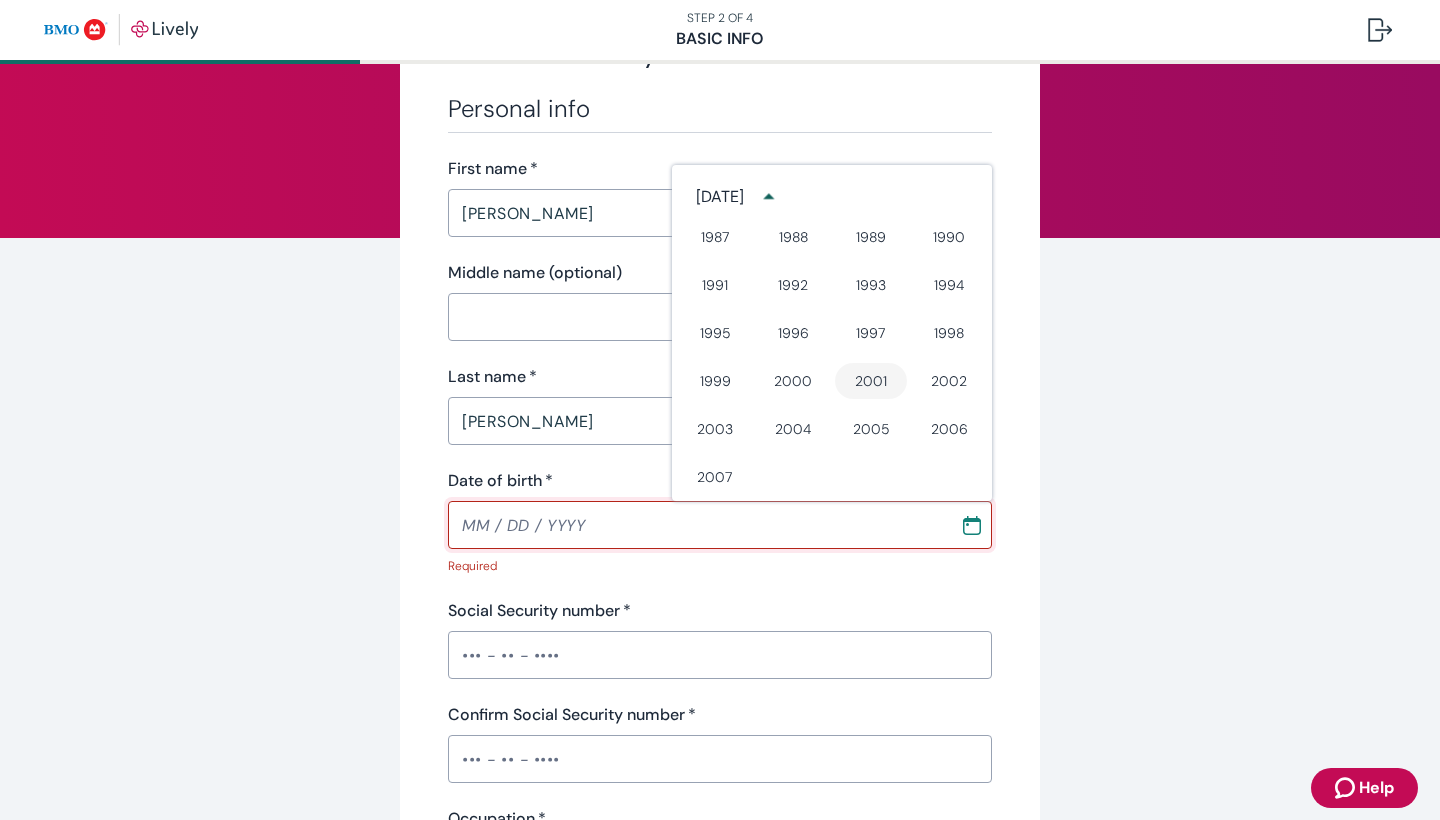 click on "2001" at bounding box center (871, 381) 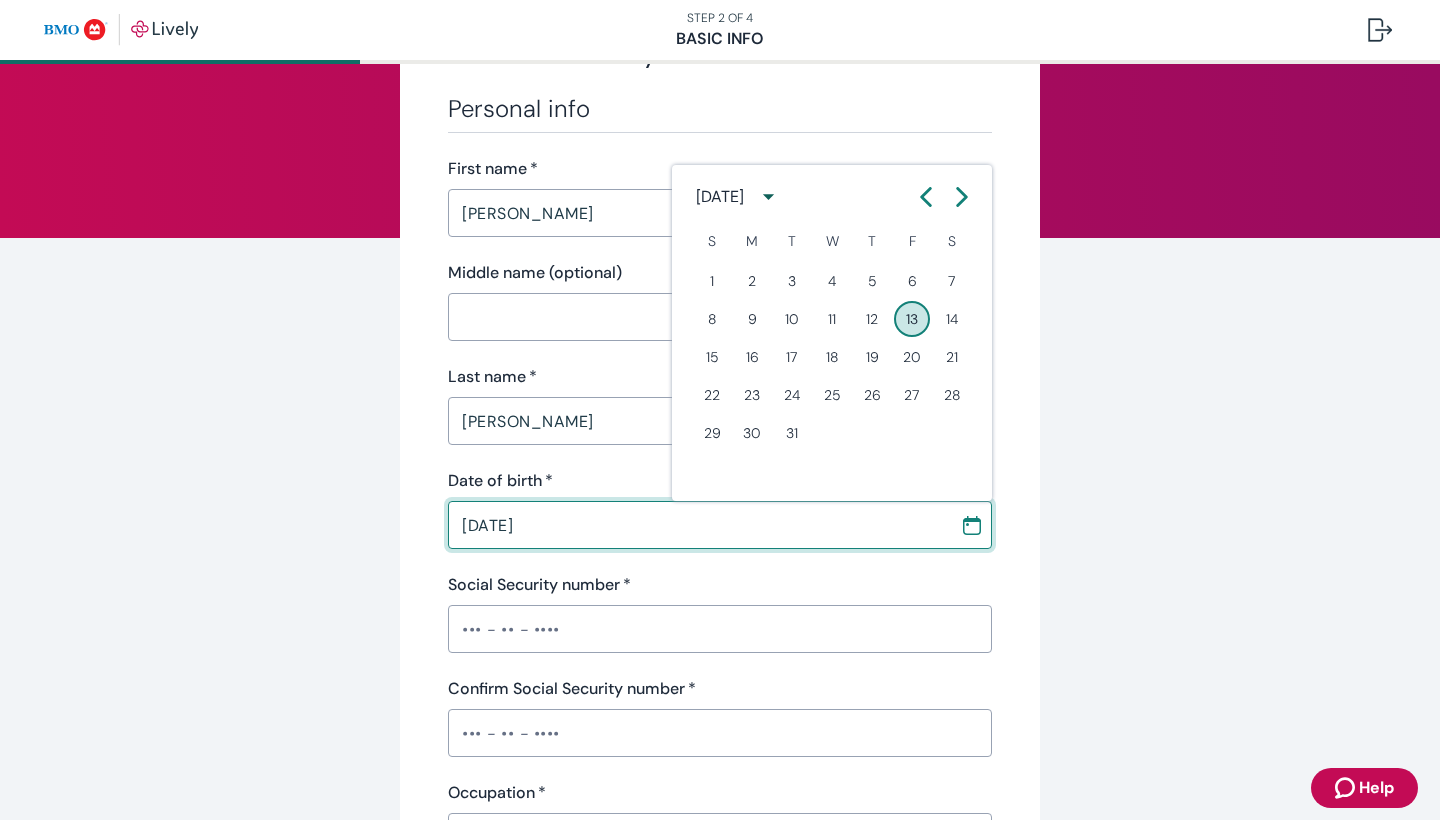 click 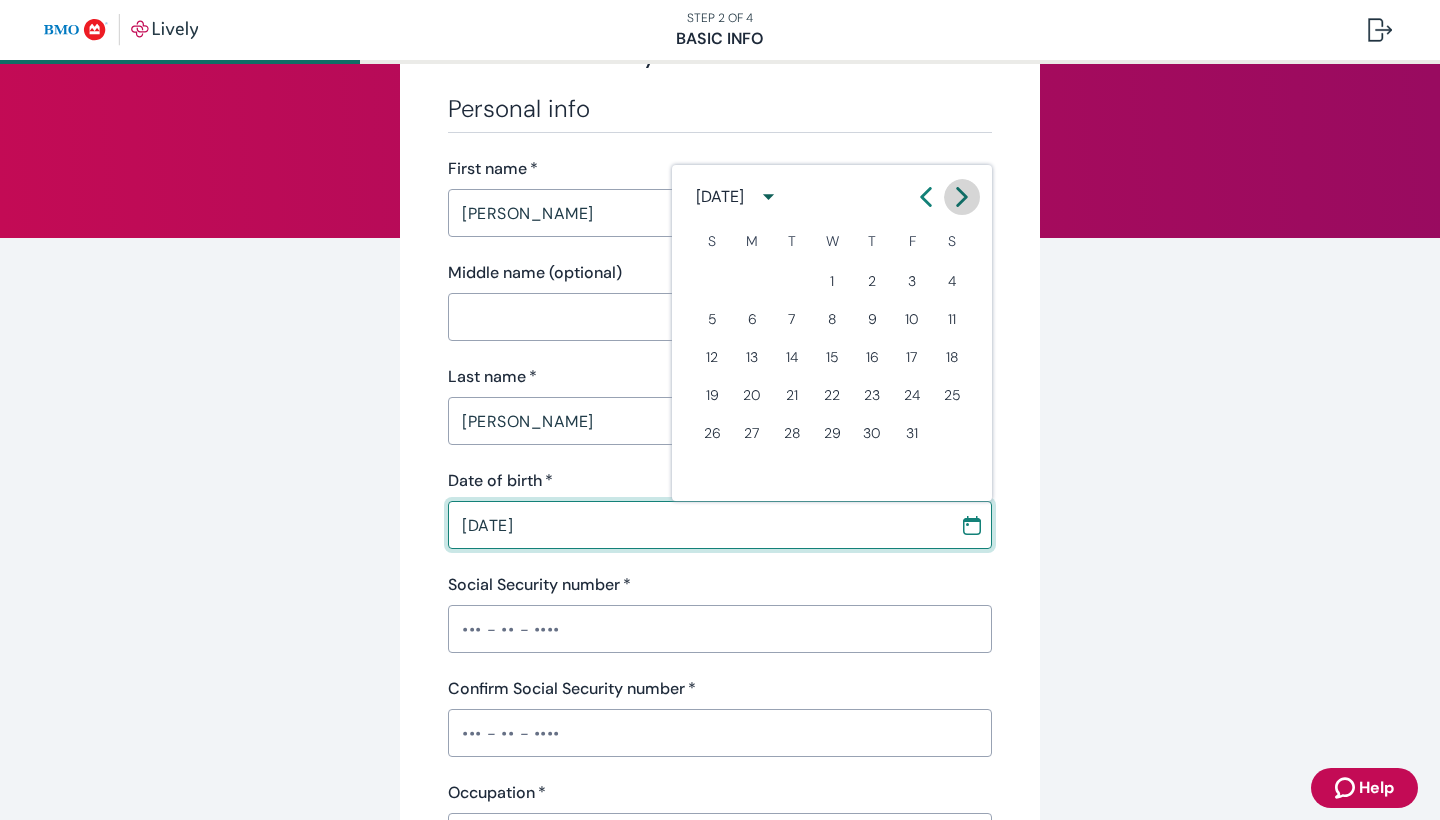 click 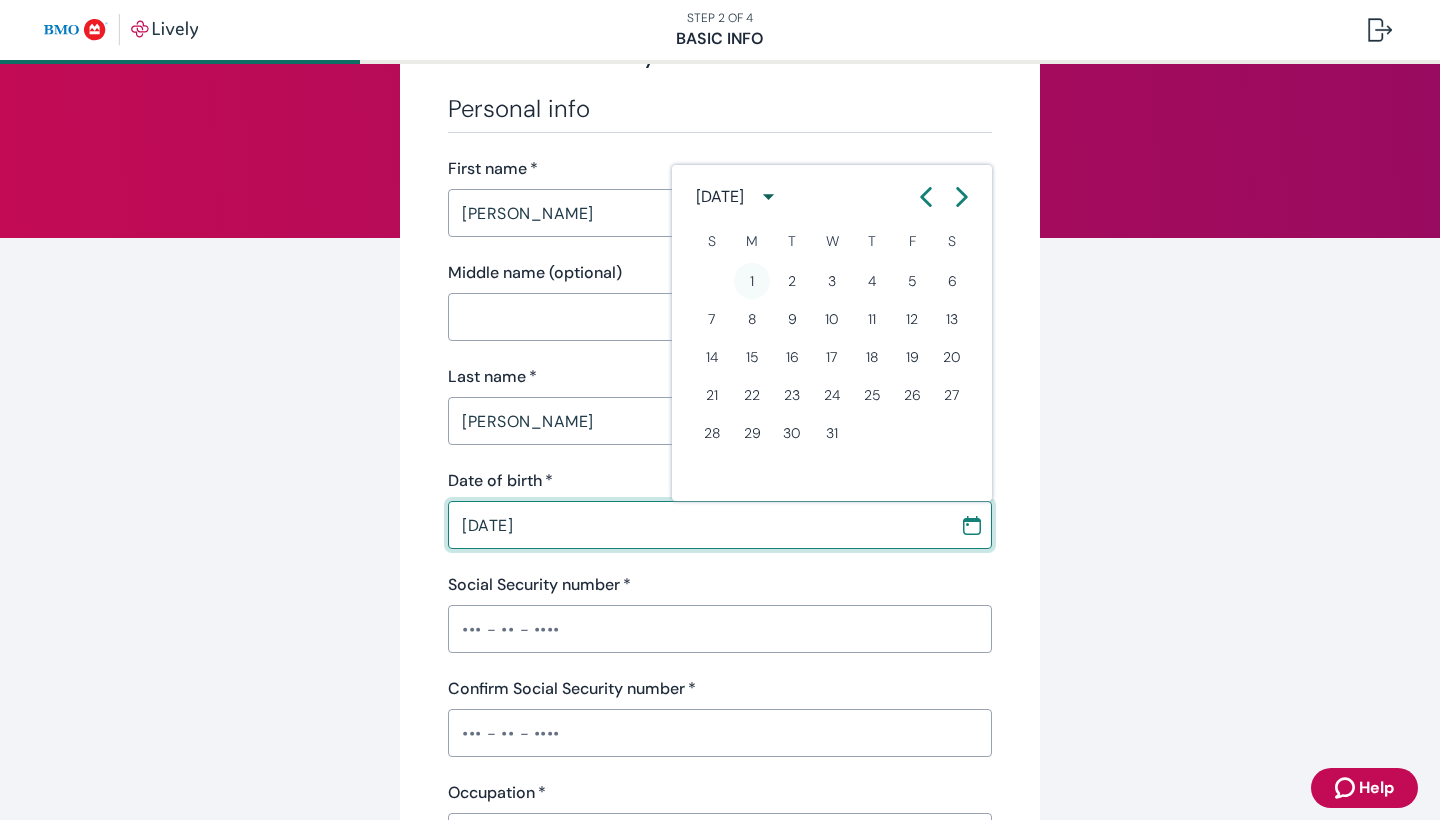 click on "1" at bounding box center [752, 281] 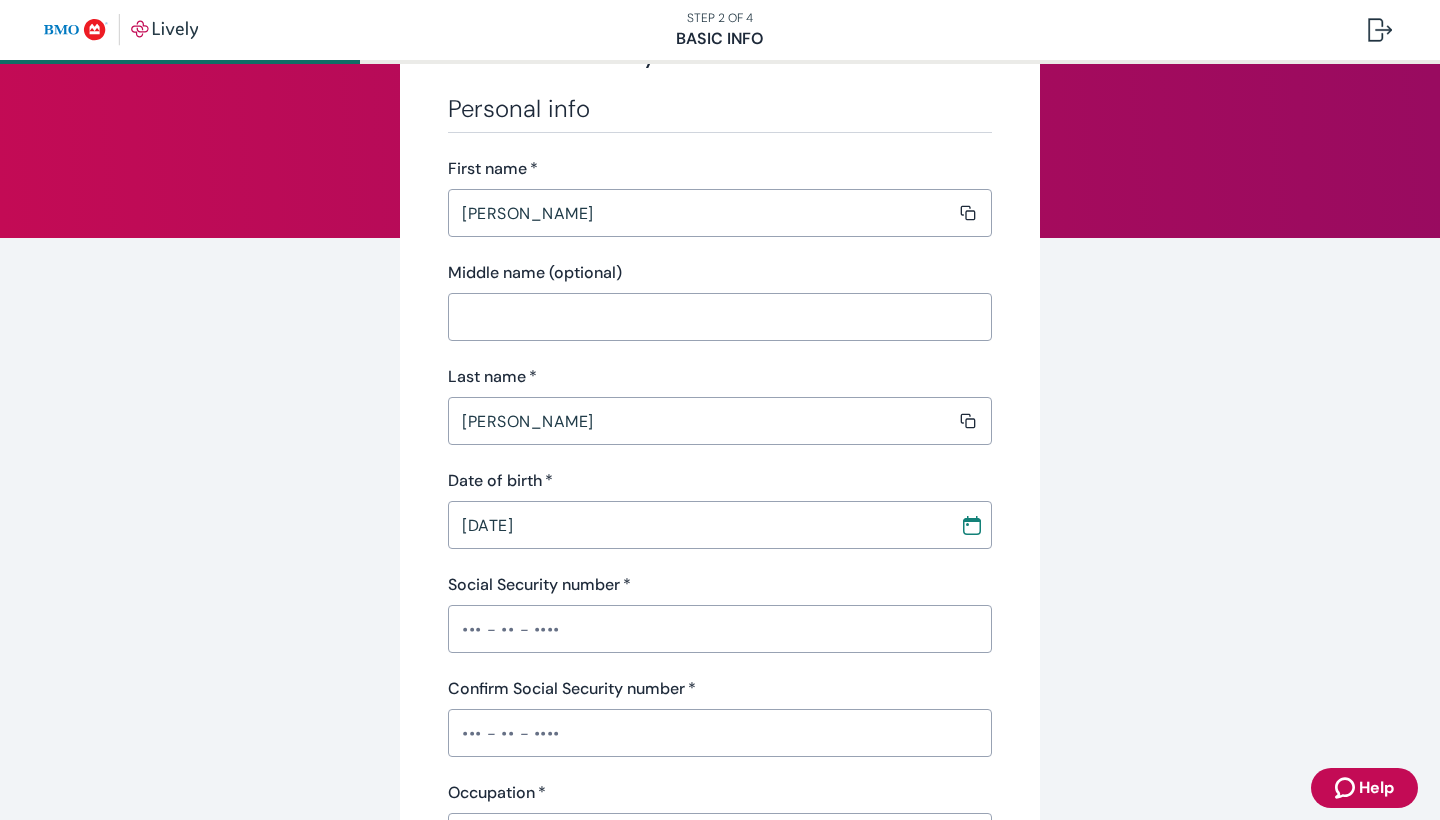 type on "[DATE]" 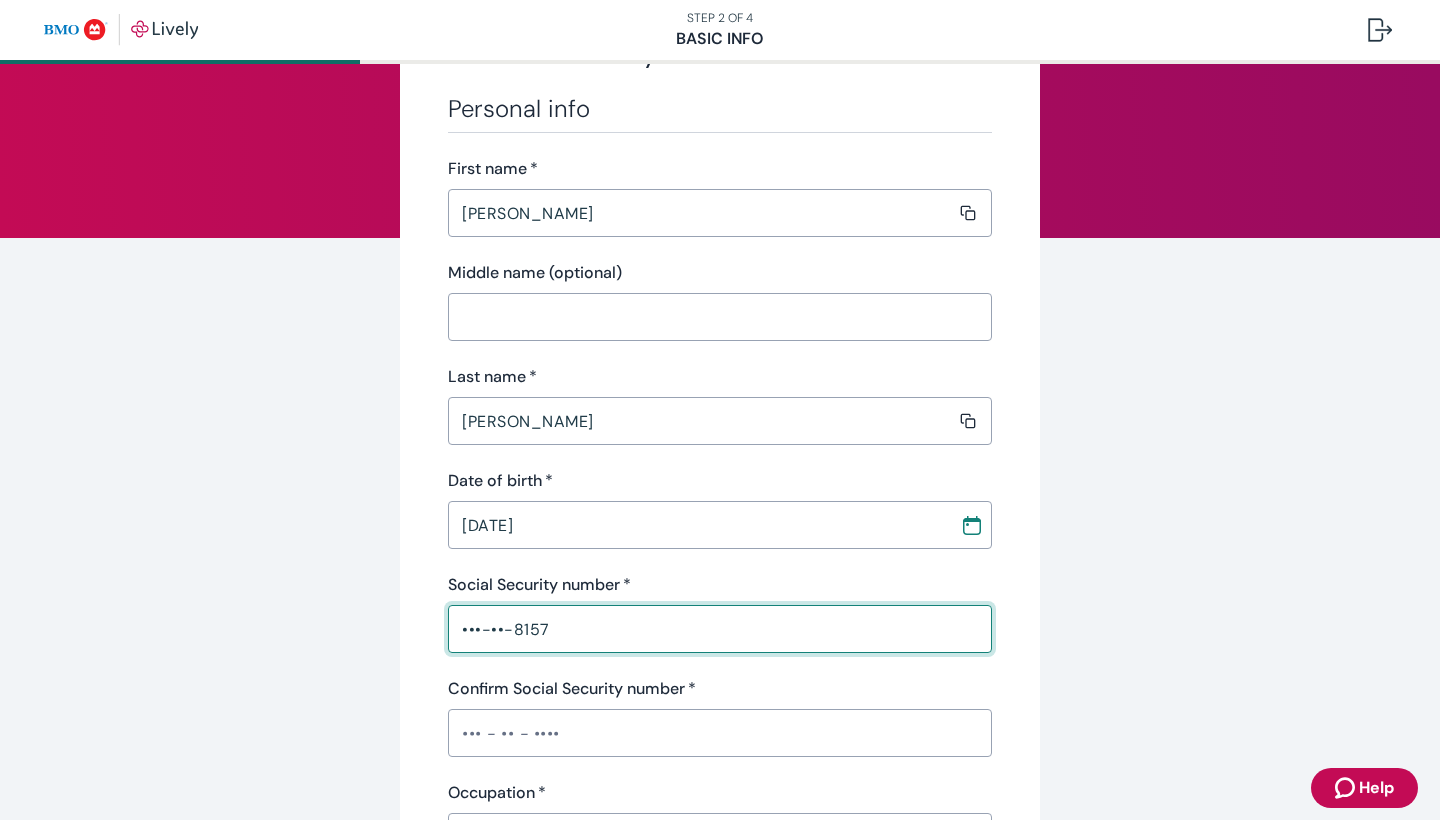 type on "•••-••-8157" 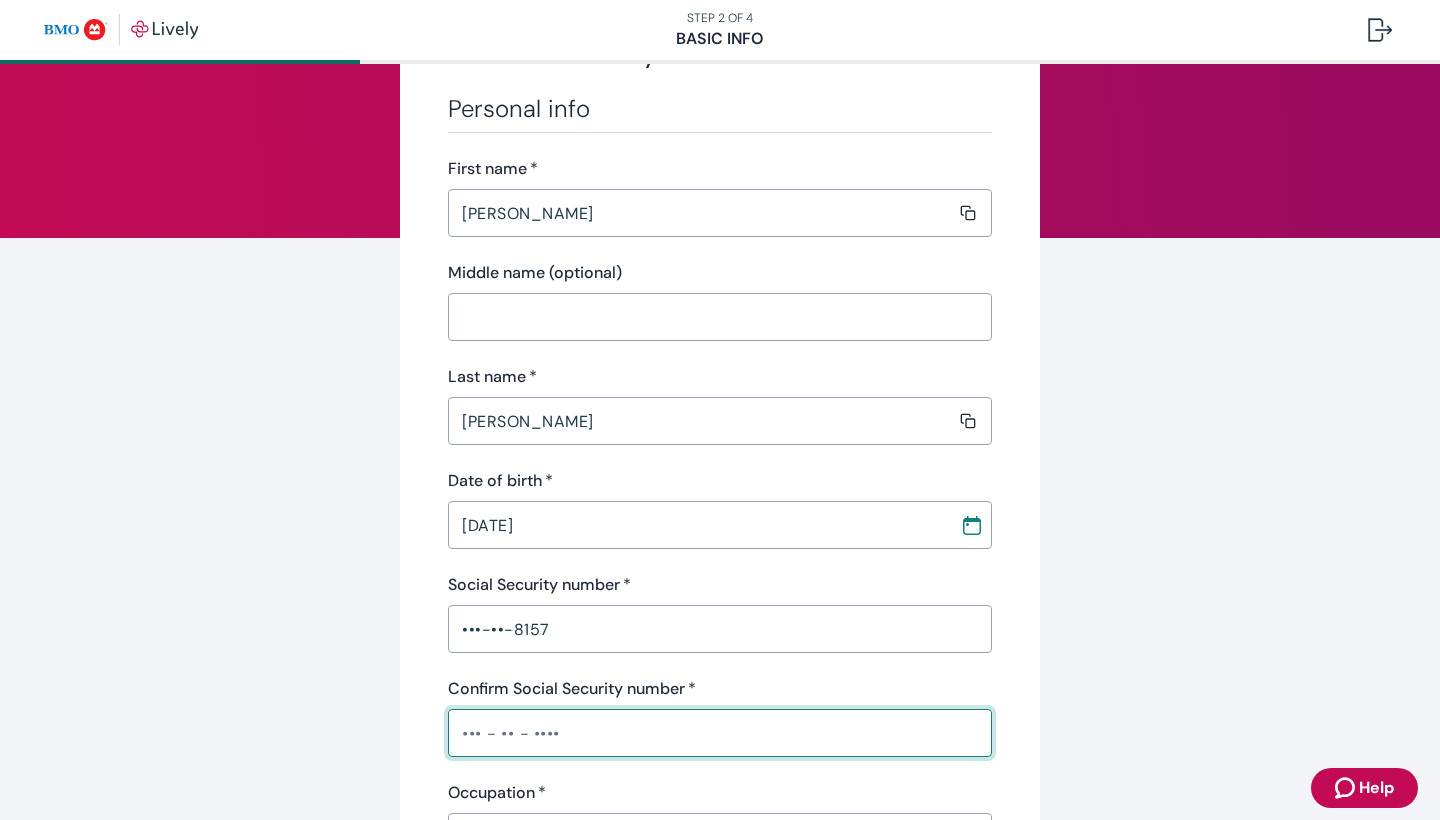 click on "Confirm Social Security number   *" at bounding box center [720, 733] 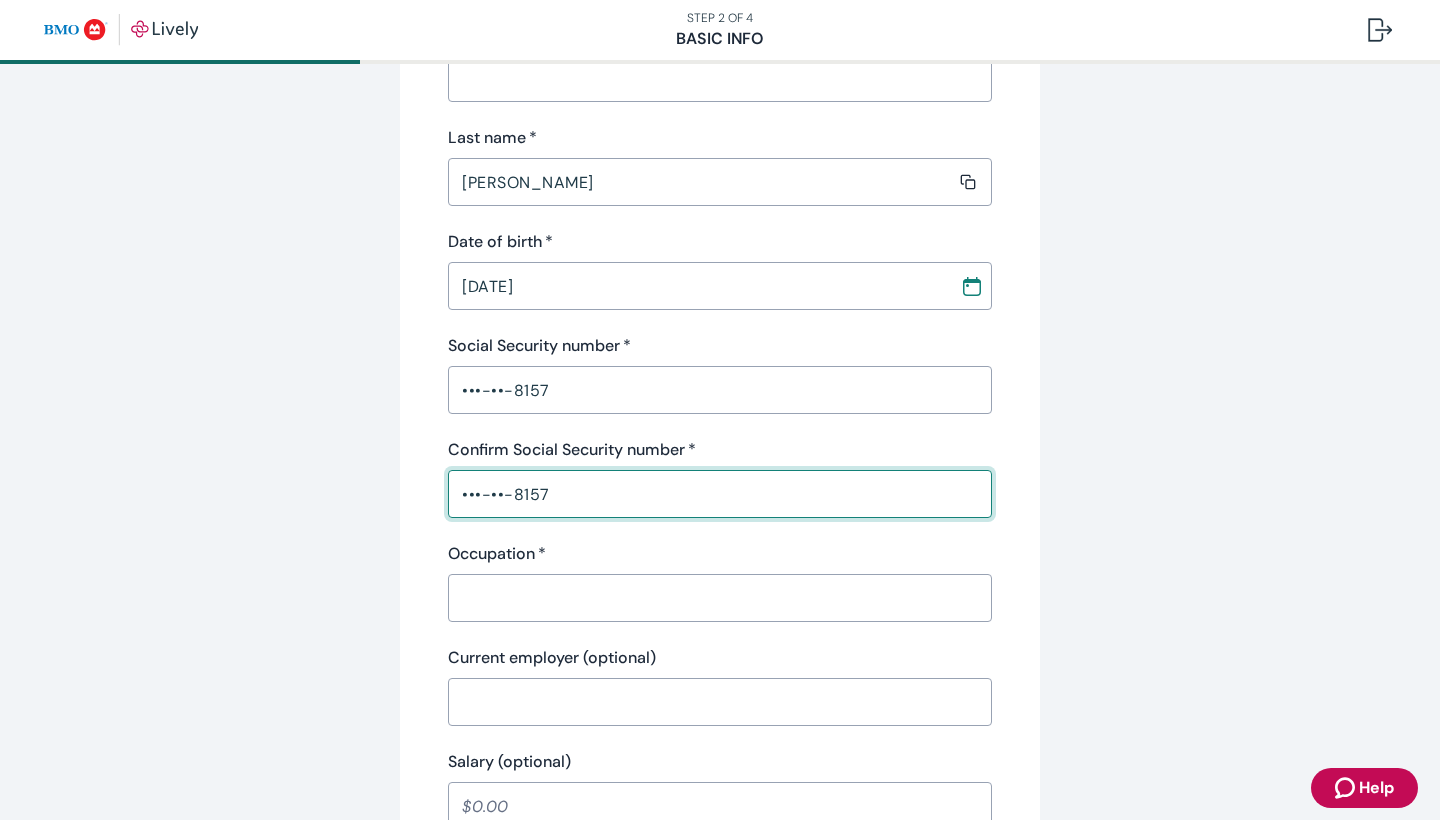 scroll, scrollTop: 420, scrollLeft: 0, axis: vertical 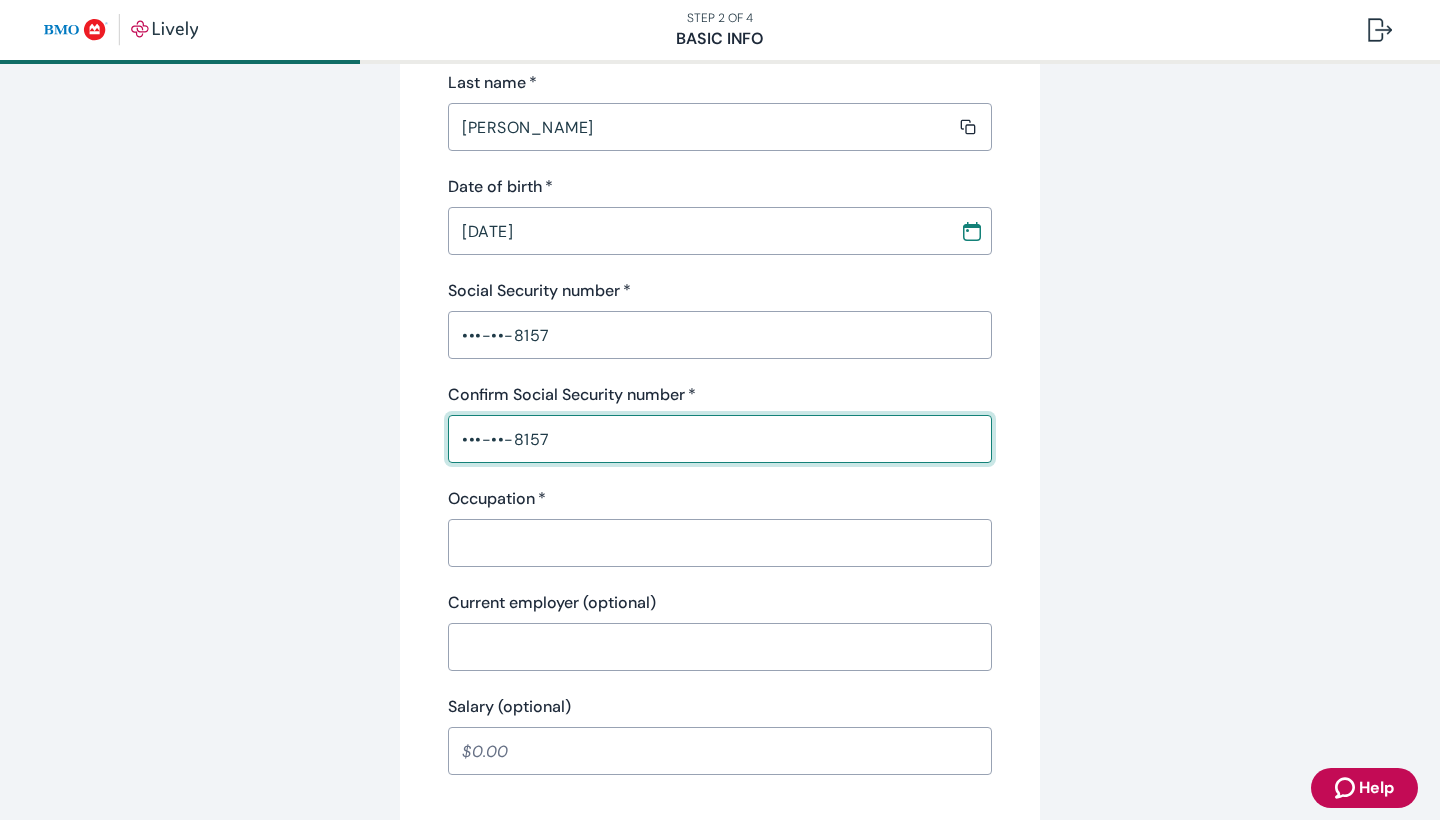 type on "•••-••-8157" 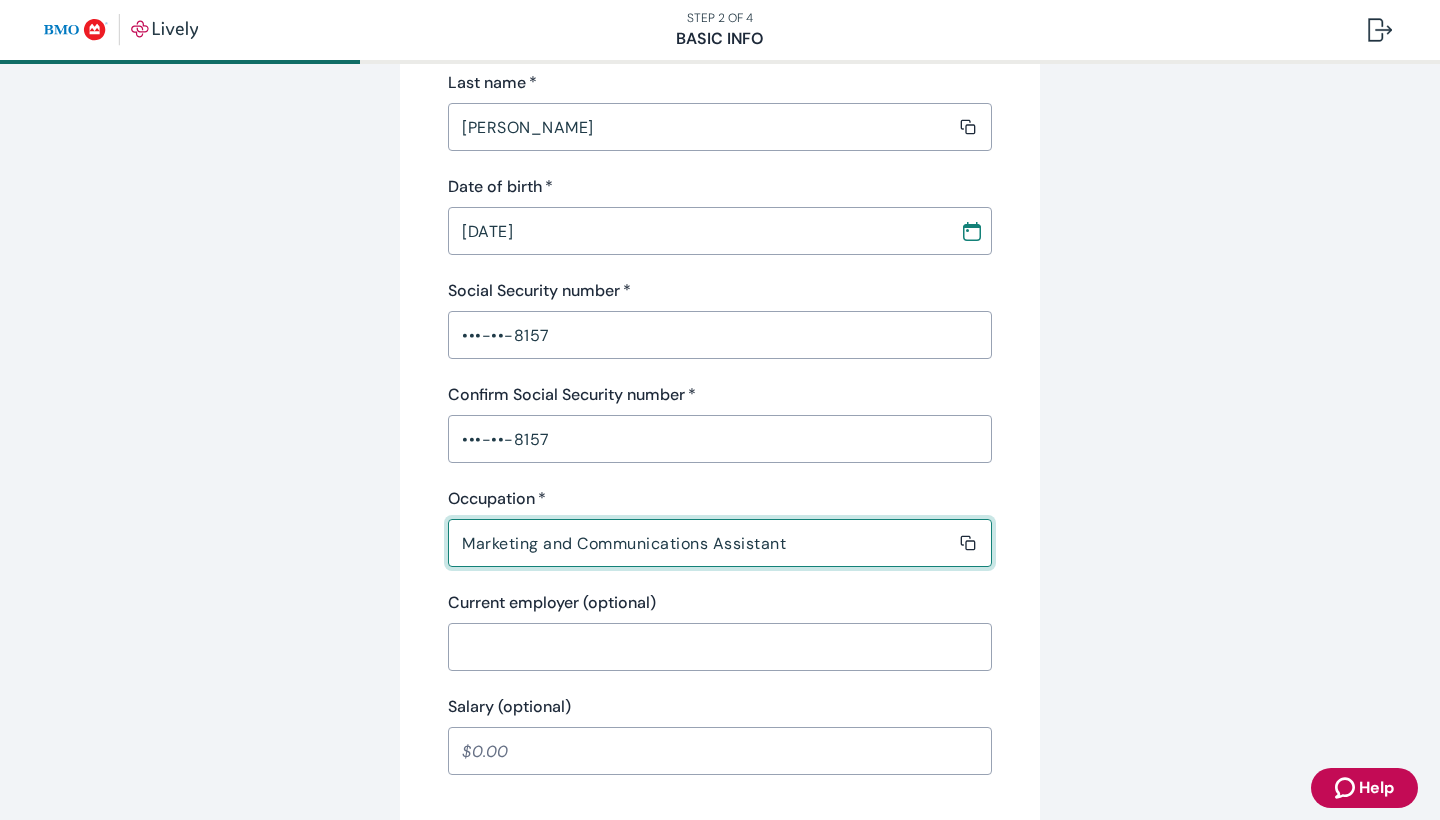 type on "Marketing and Communications Assistant" 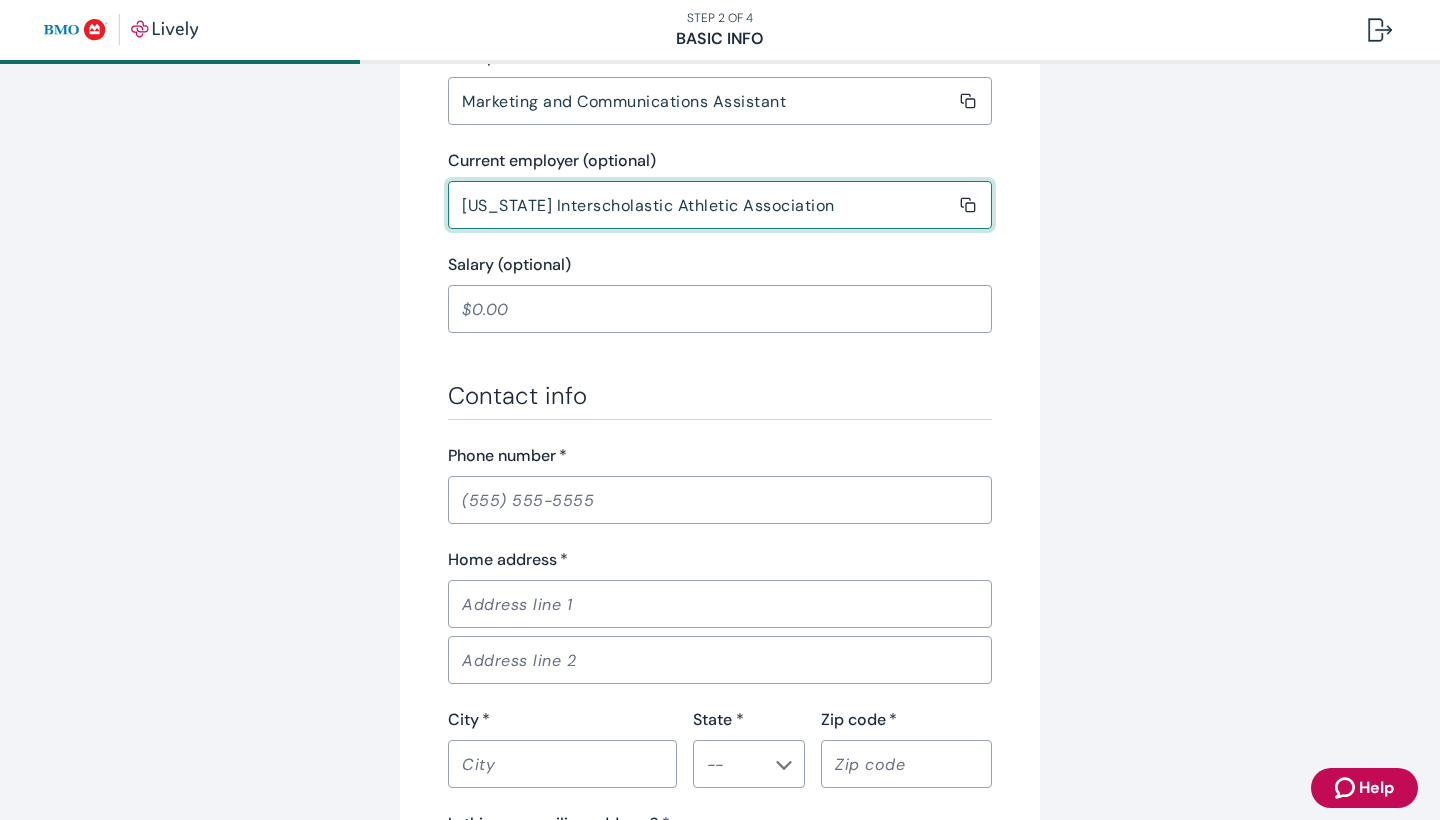 scroll, scrollTop: 864, scrollLeft: 0, axis: vertical 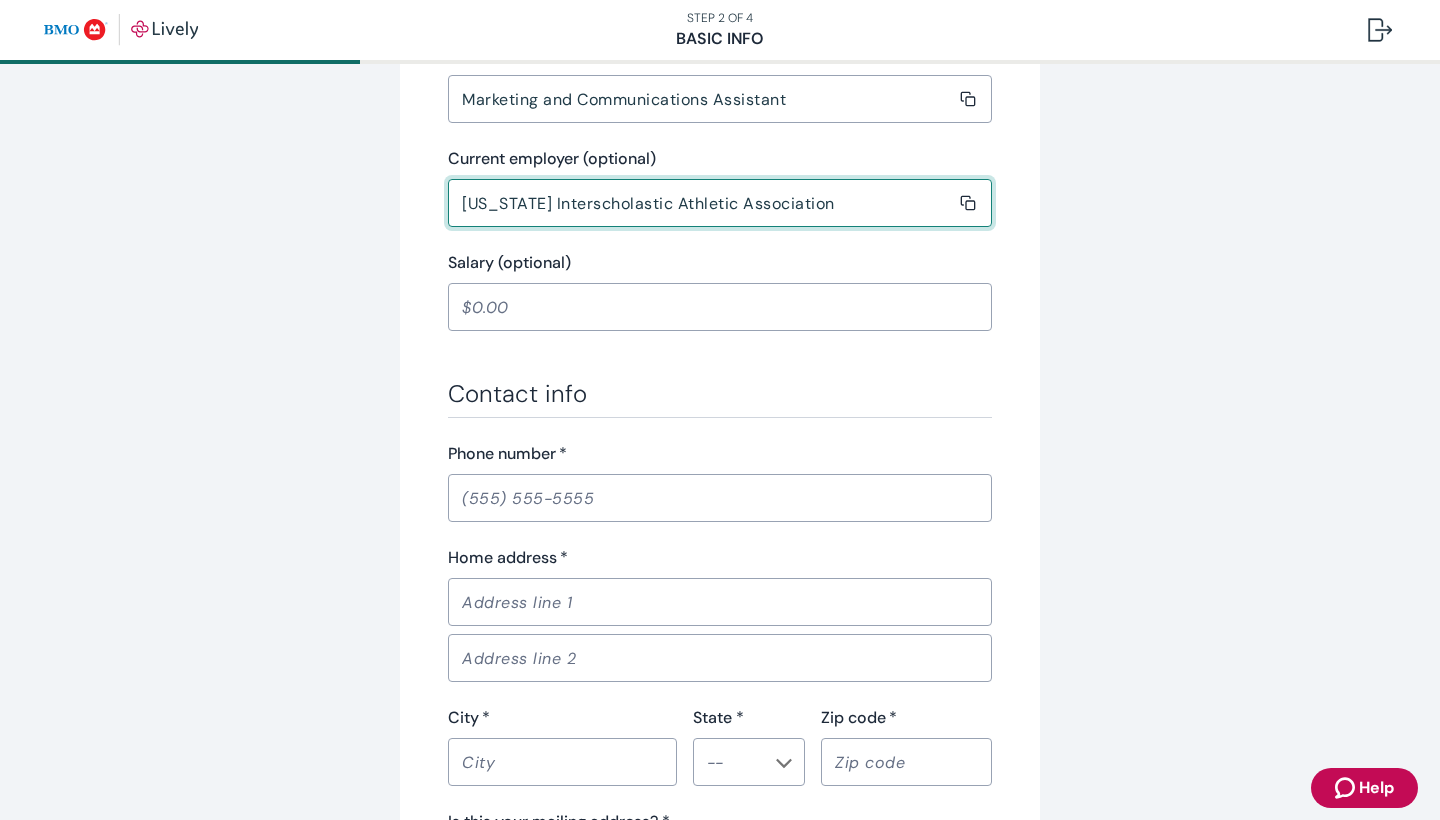 type on "[US_STATE] Interscholastic Athletic Association" 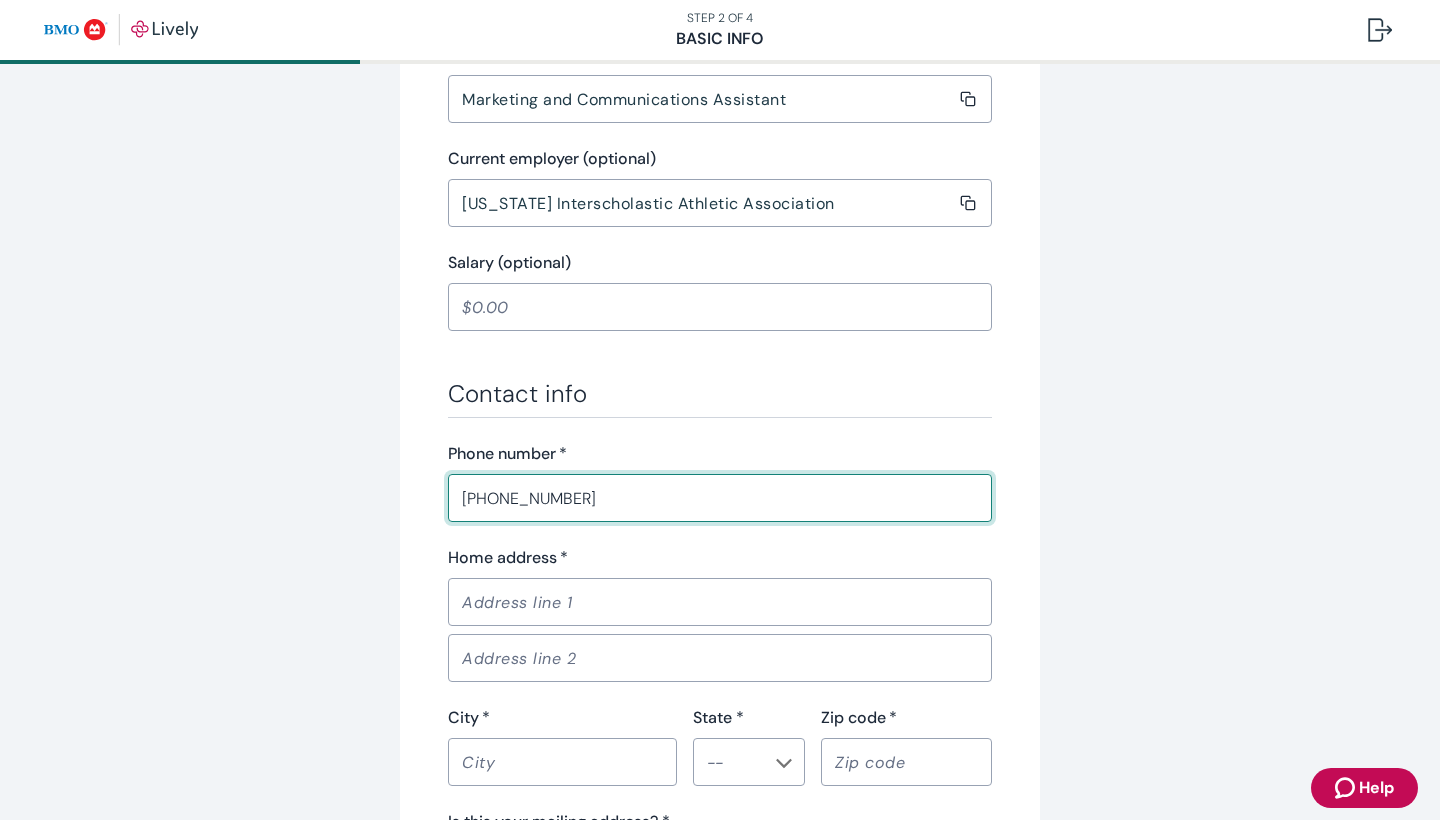 type on "[PHONE_NUMBER]" 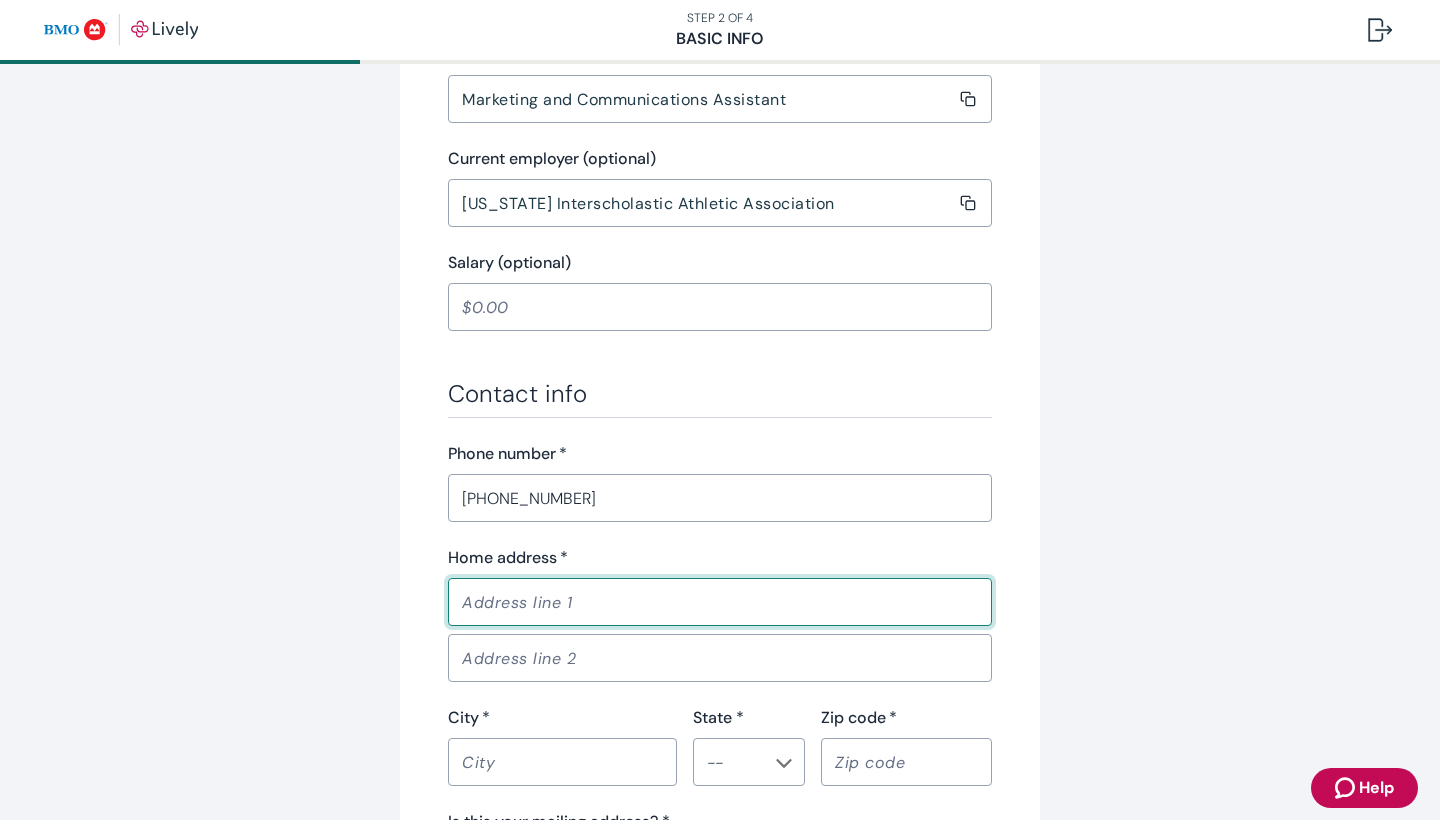 type on "1" 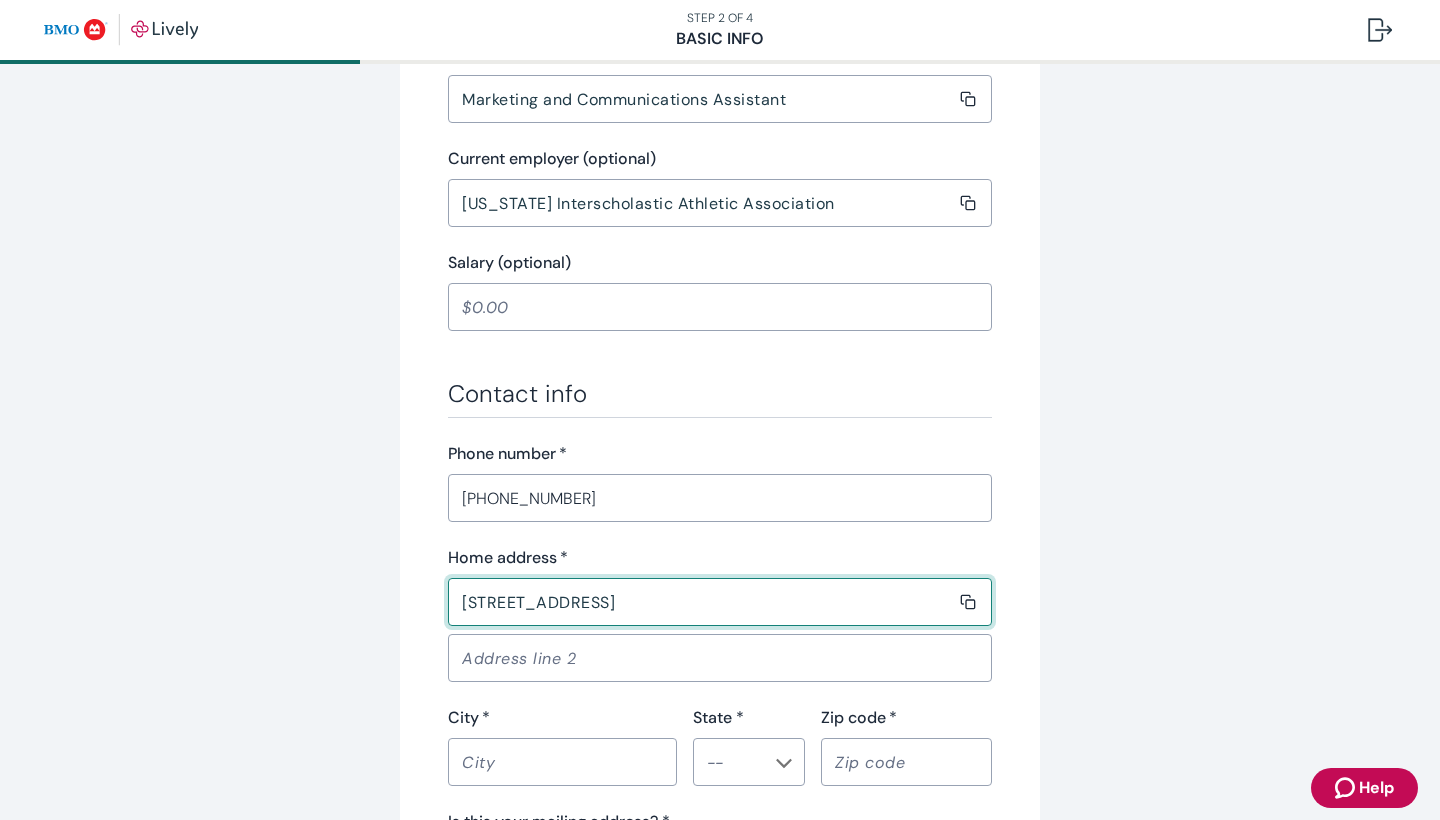 type on "[STREET_ADDRESS]" 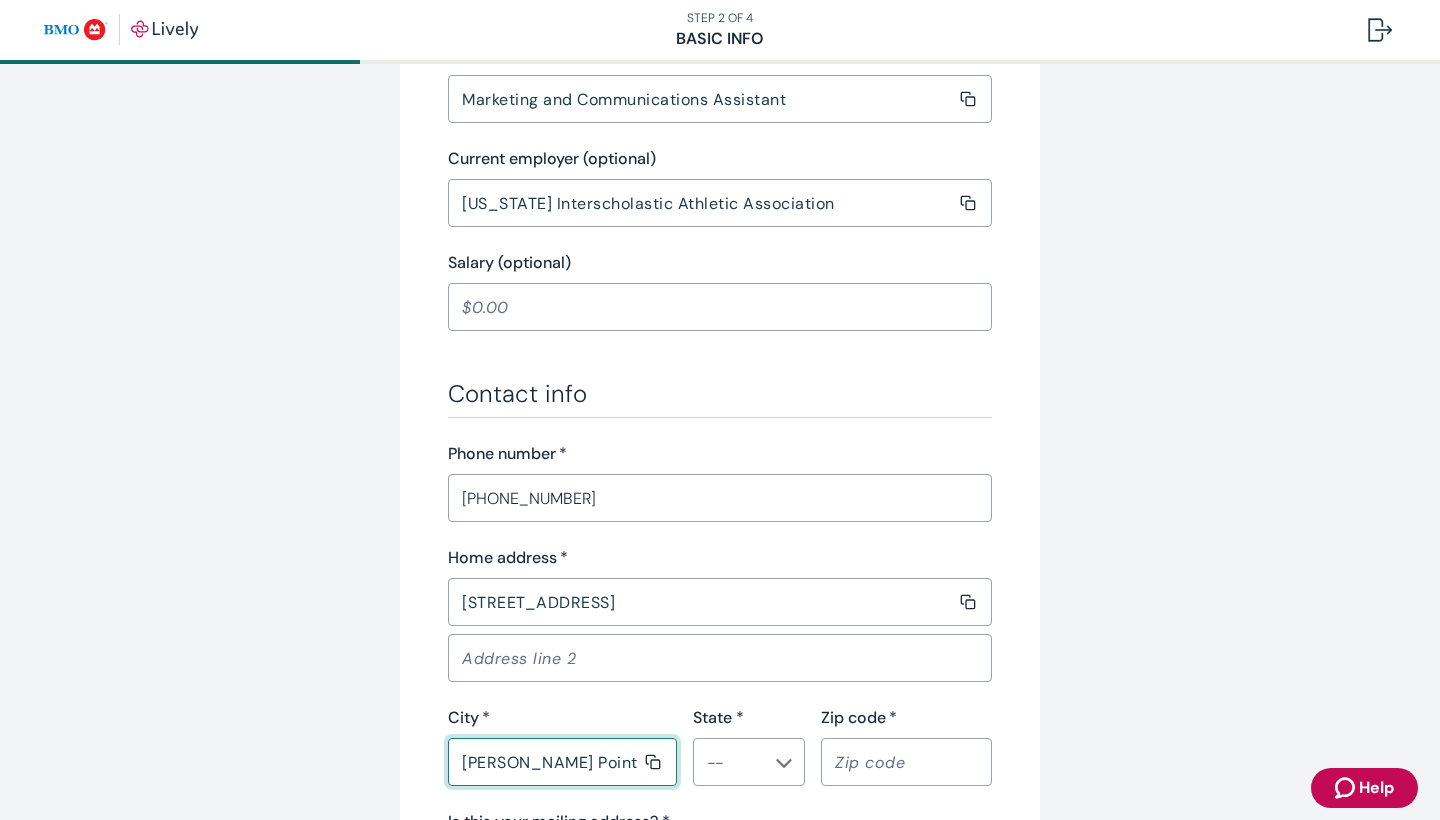 type on "[PERSON_NAME] Point" 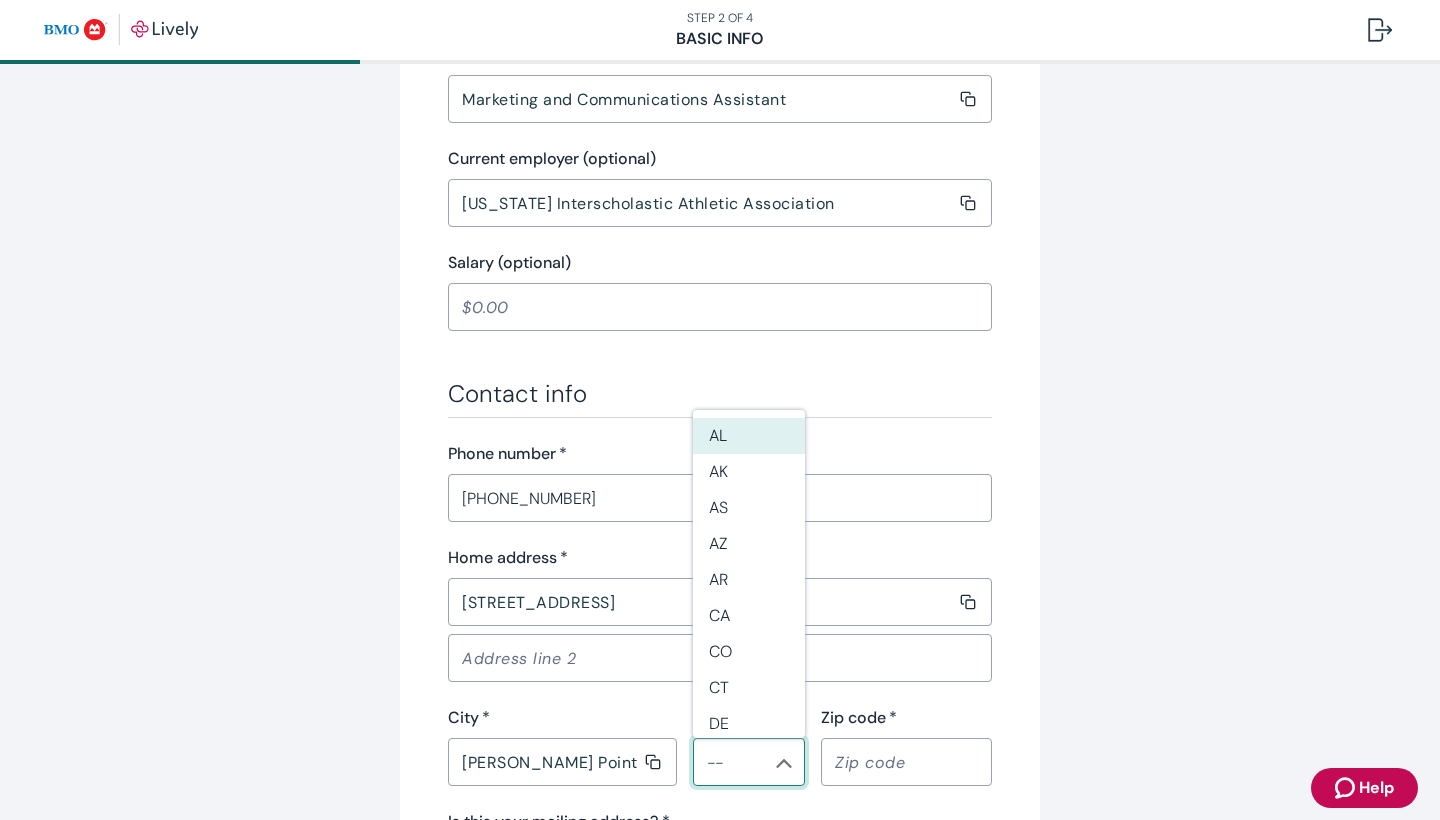 click on "State *" at bounding box center [732, 762] 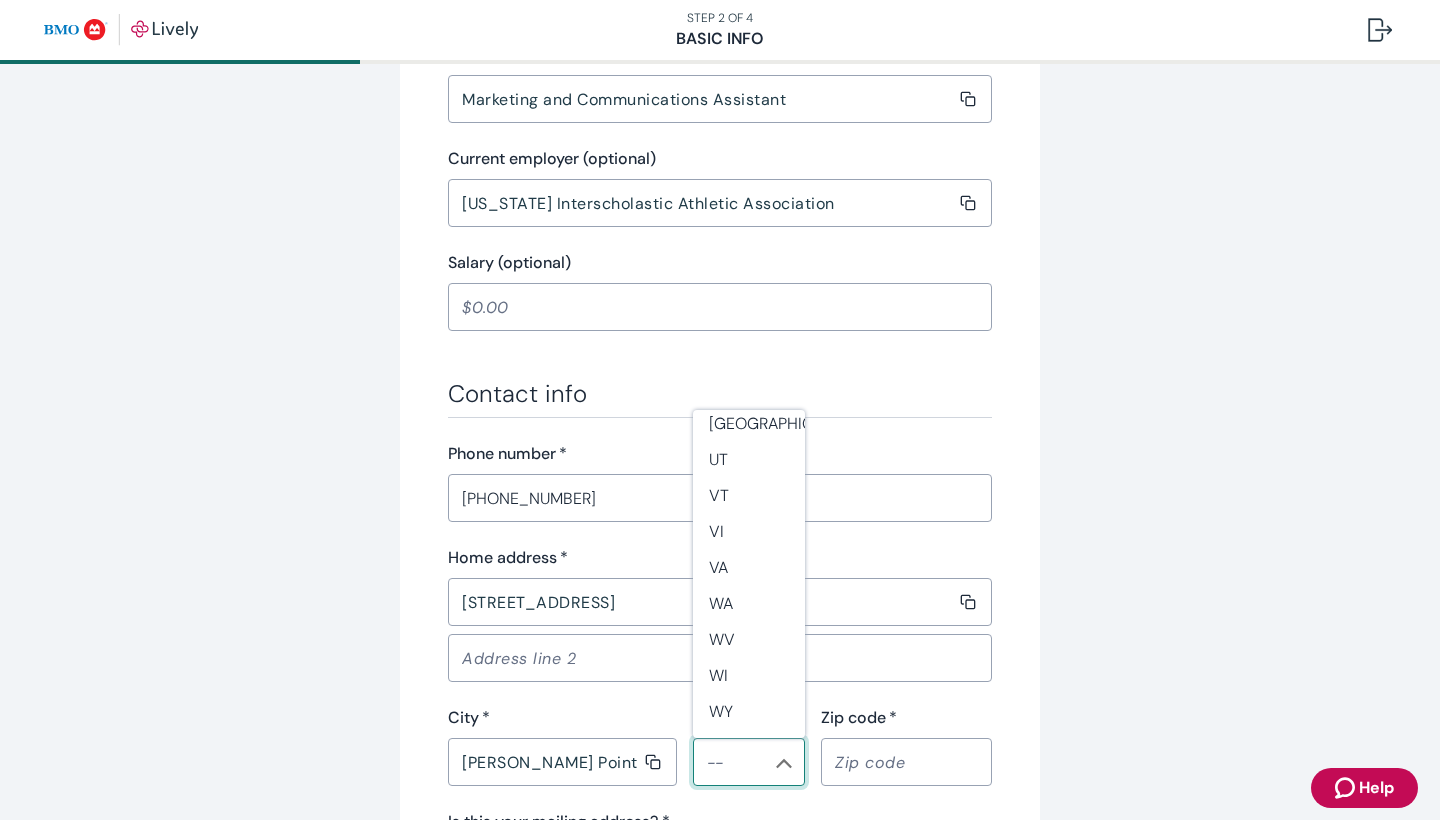scroll, scrollTop: 1812, scrollLeft: 0, axis: vertical 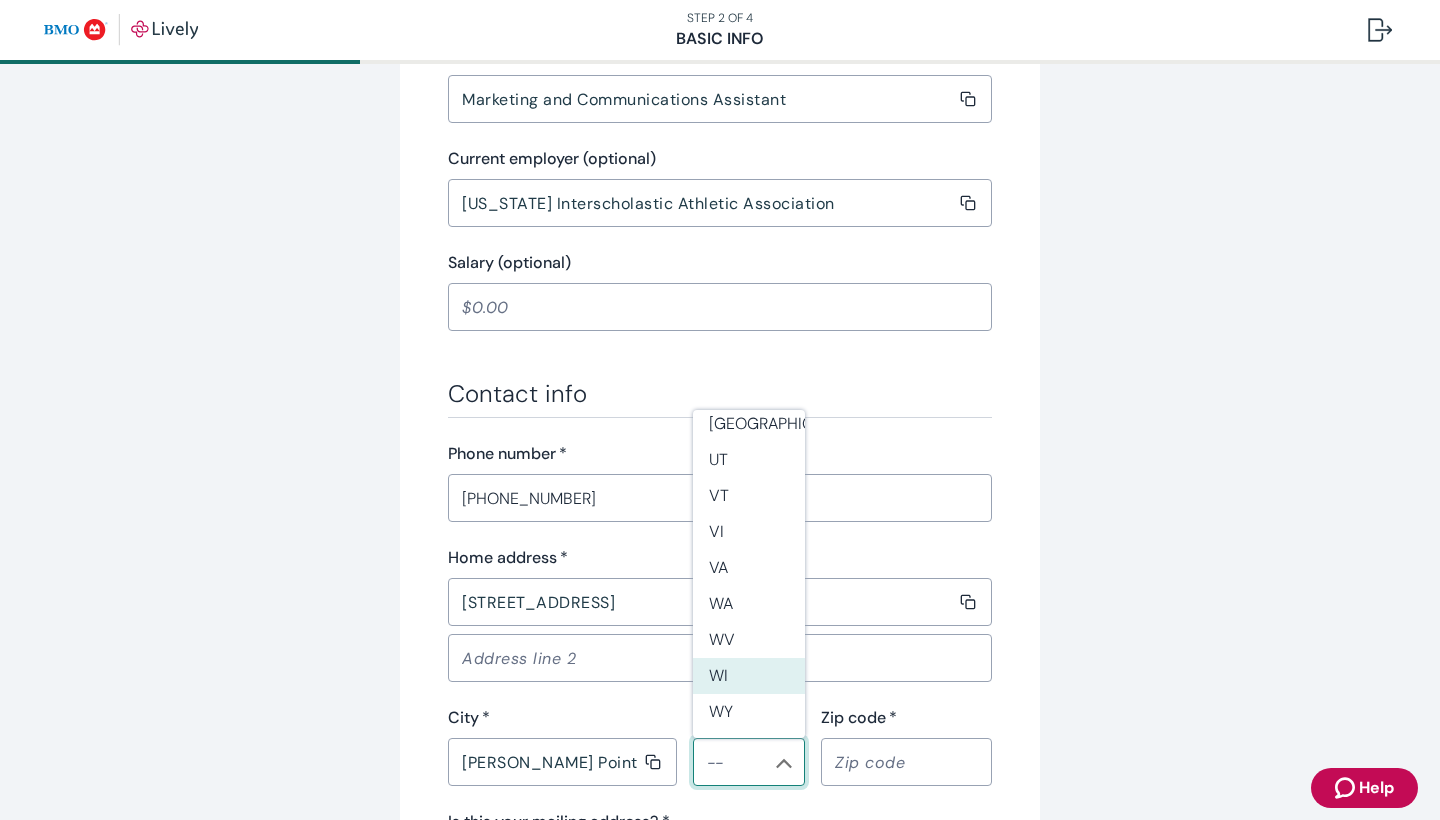 click on "WI" at bounding box center [749, 676] 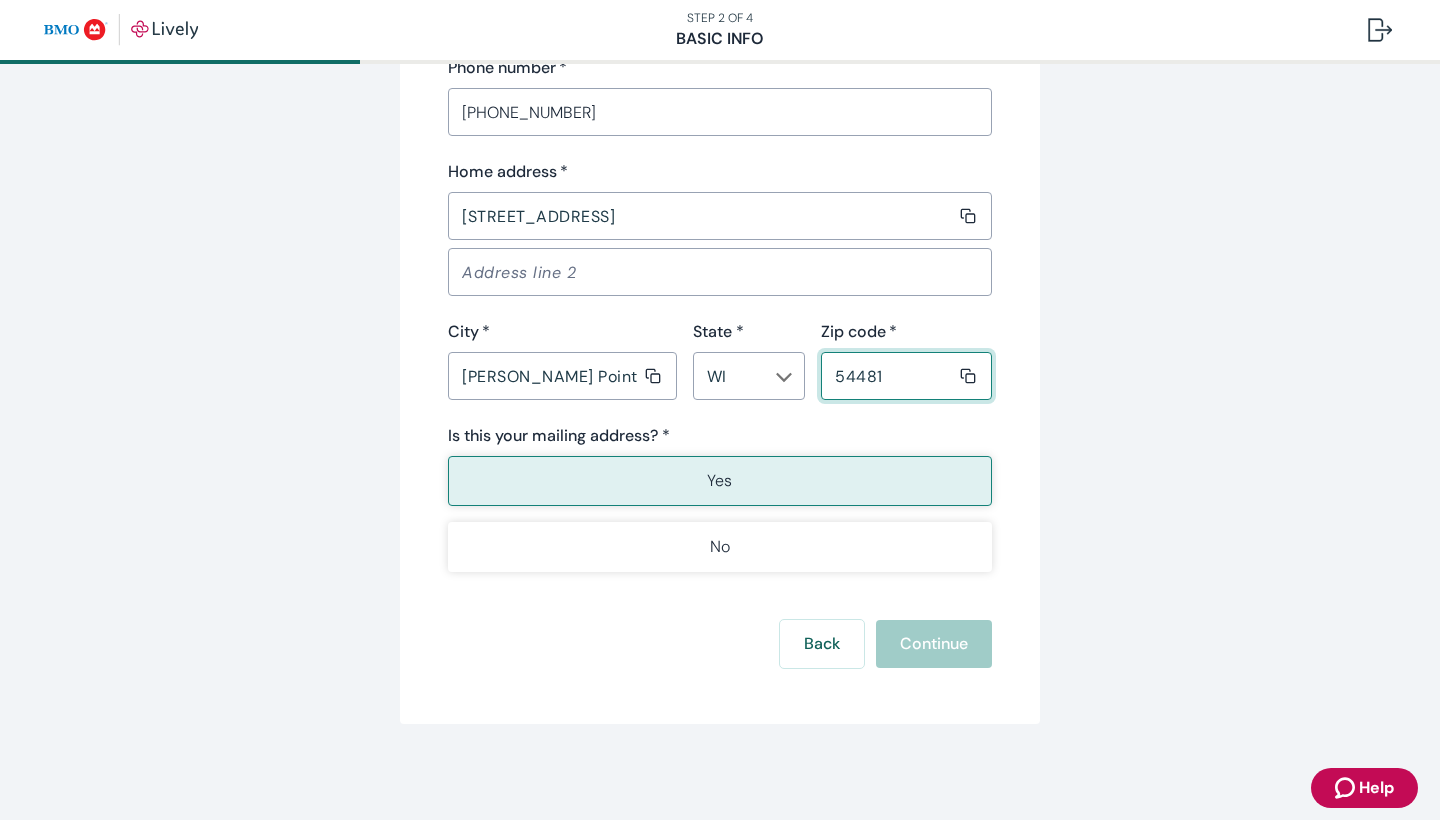scroll, scrollTop: 1250, scrollLeft: 0, axis: vertical 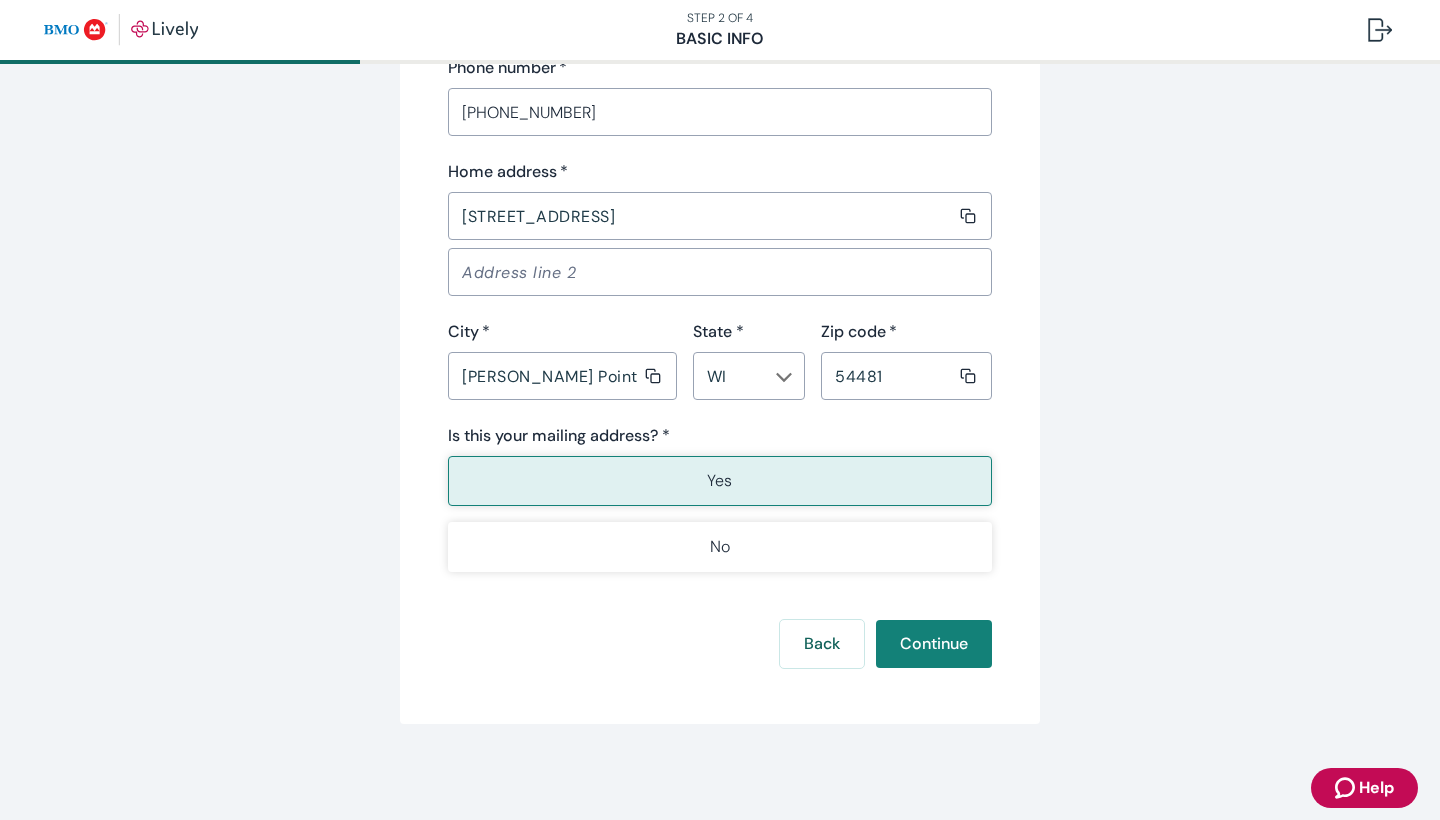 click on "Yes" at bounding box center (720, 481) 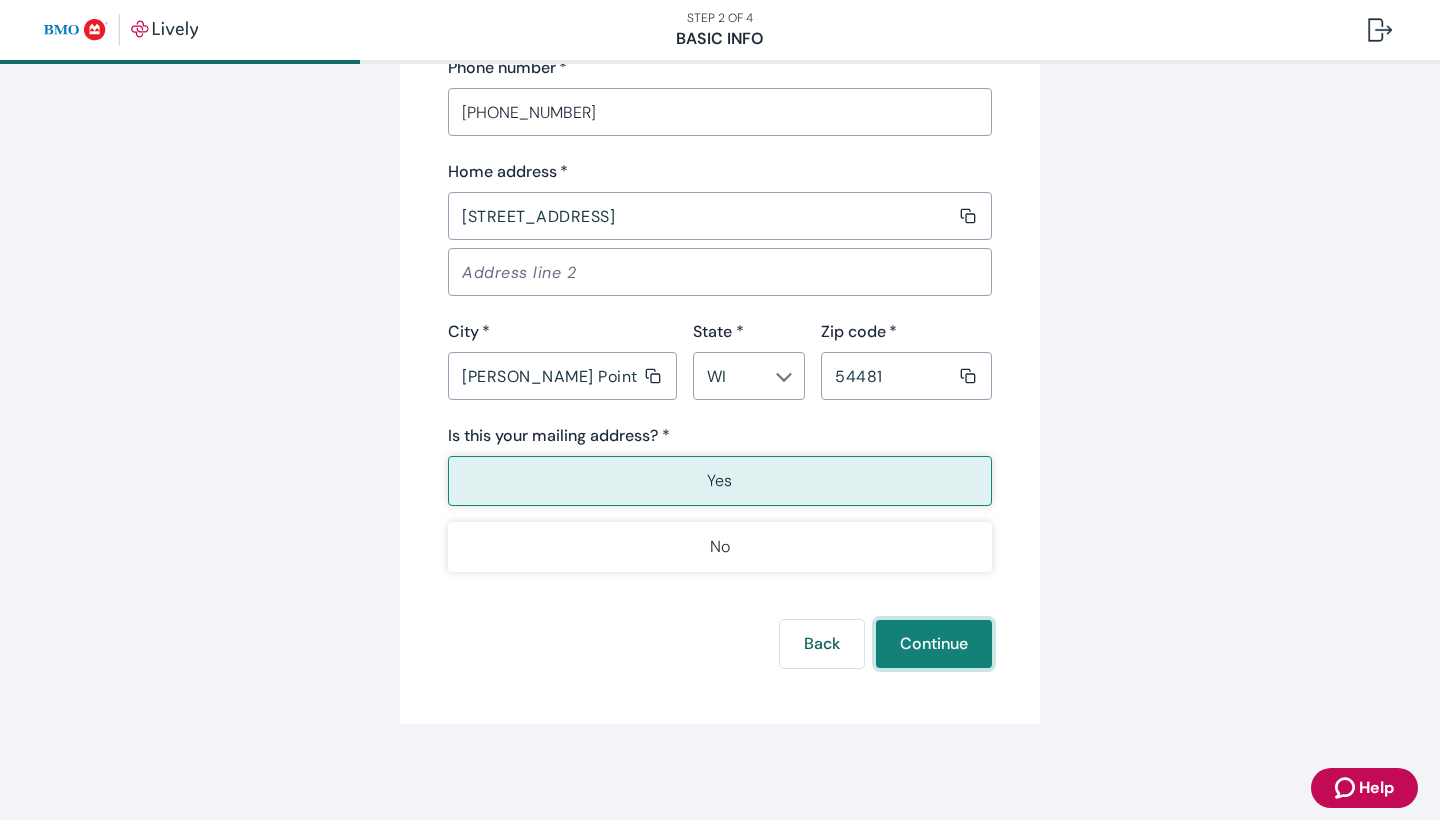 click on "Continue" at bounding box center [934, 644] 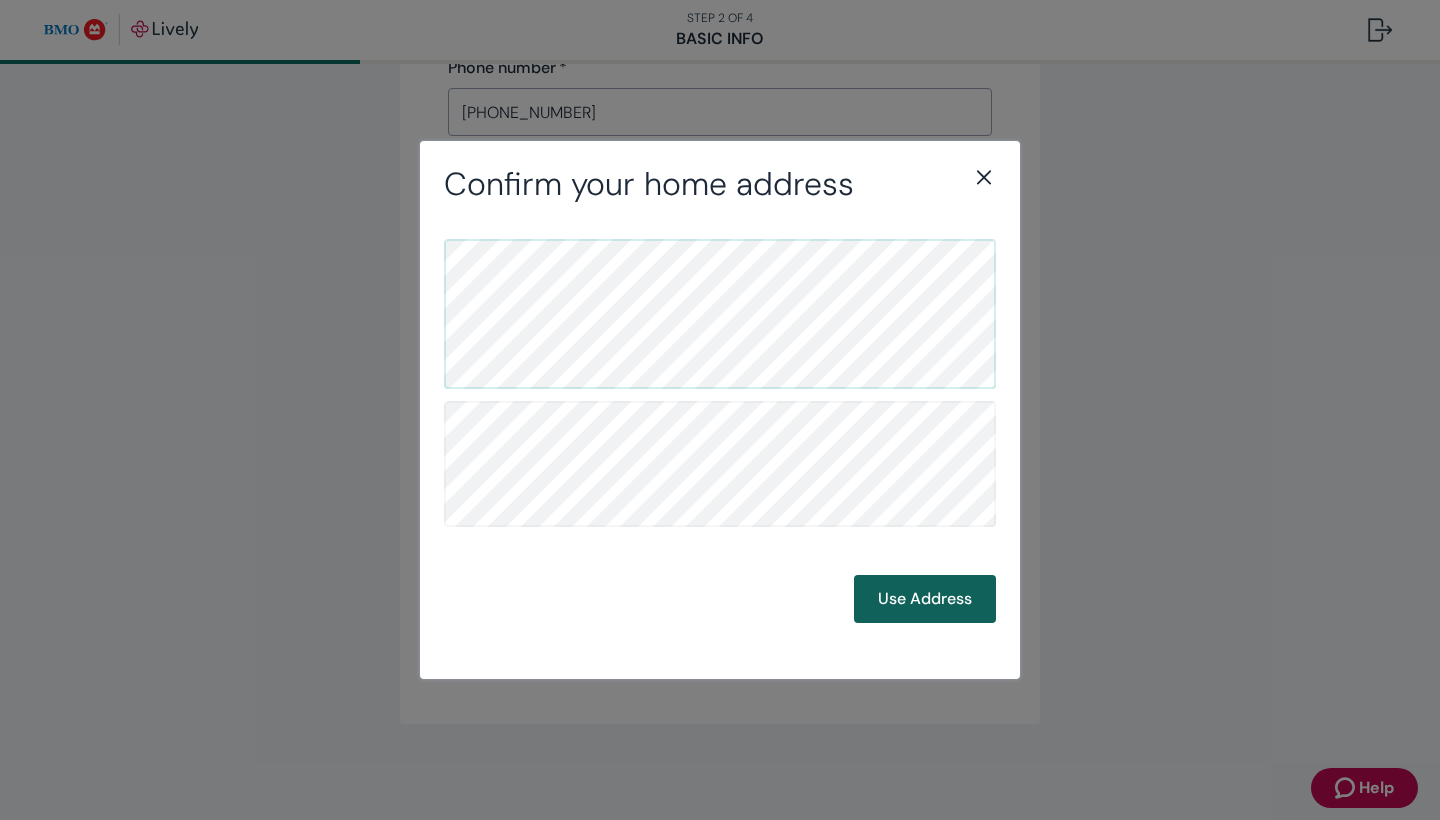 click on "Use Address" at bounding box center [925, 599] 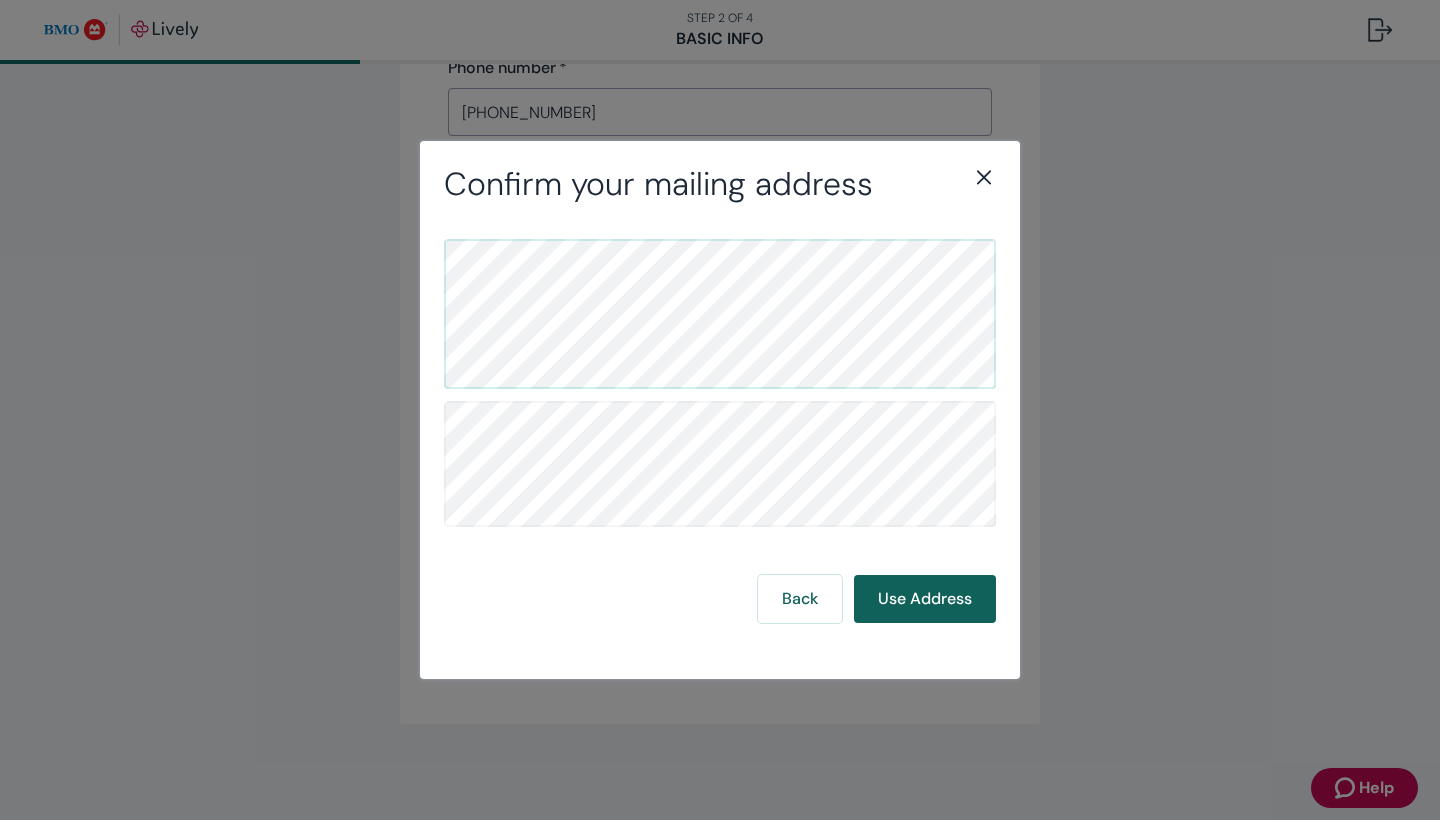 click on "Use Address" at bounding box center [925, 599] 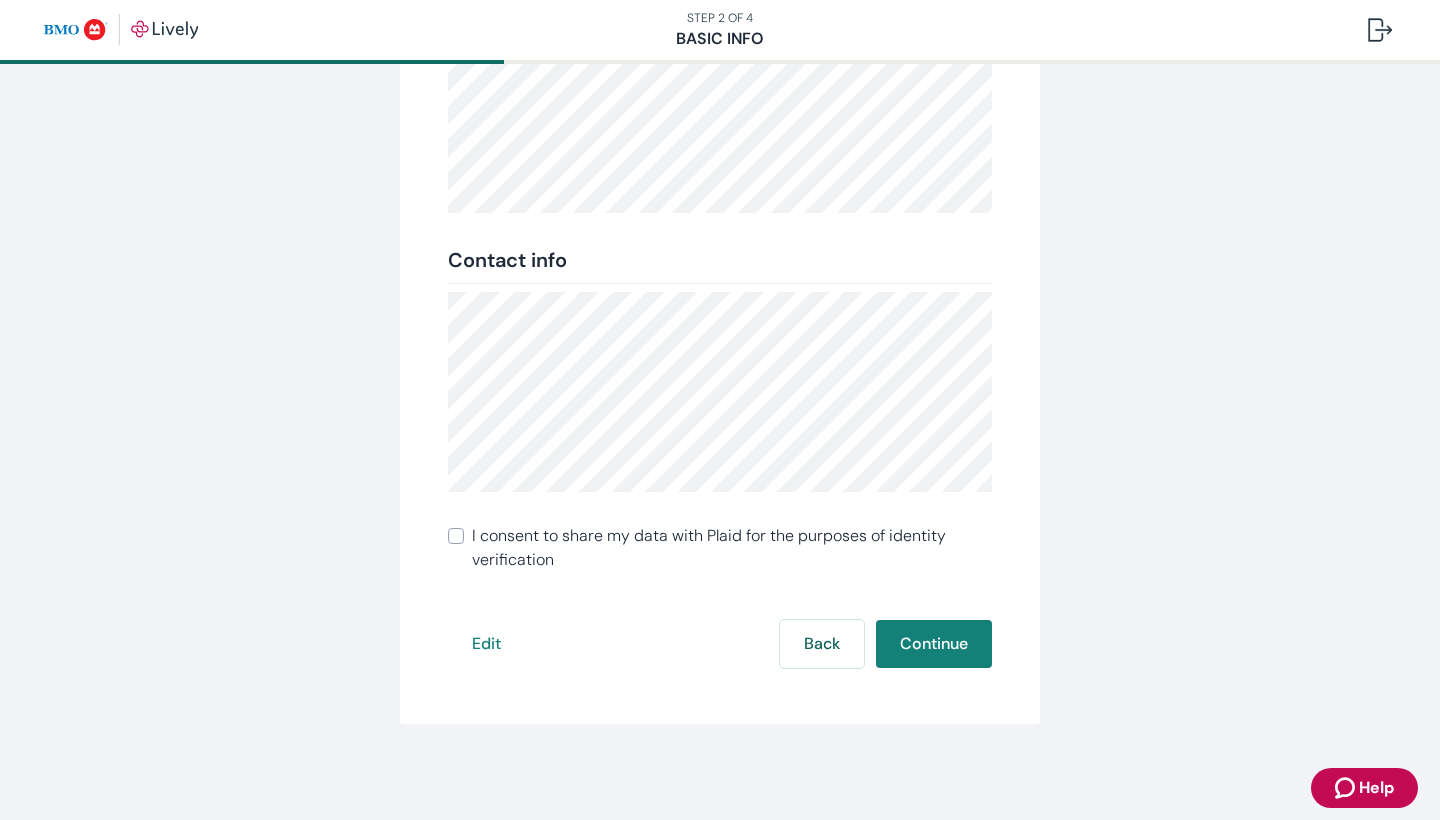 scroll, scrollTop: 410, scrollLeft: 0, axis: vertical 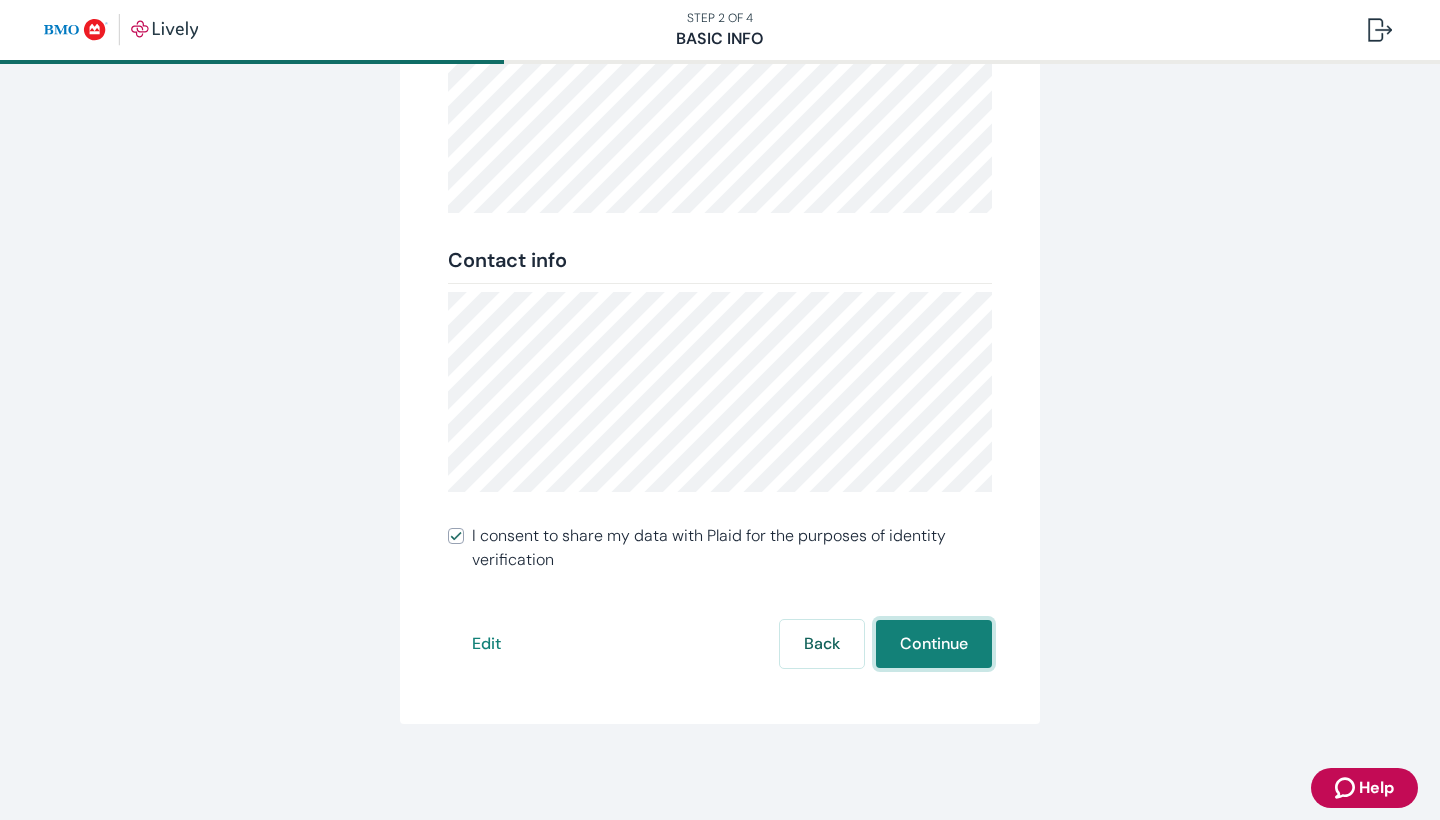 click on "Continue" at bounding box center [934, 644] 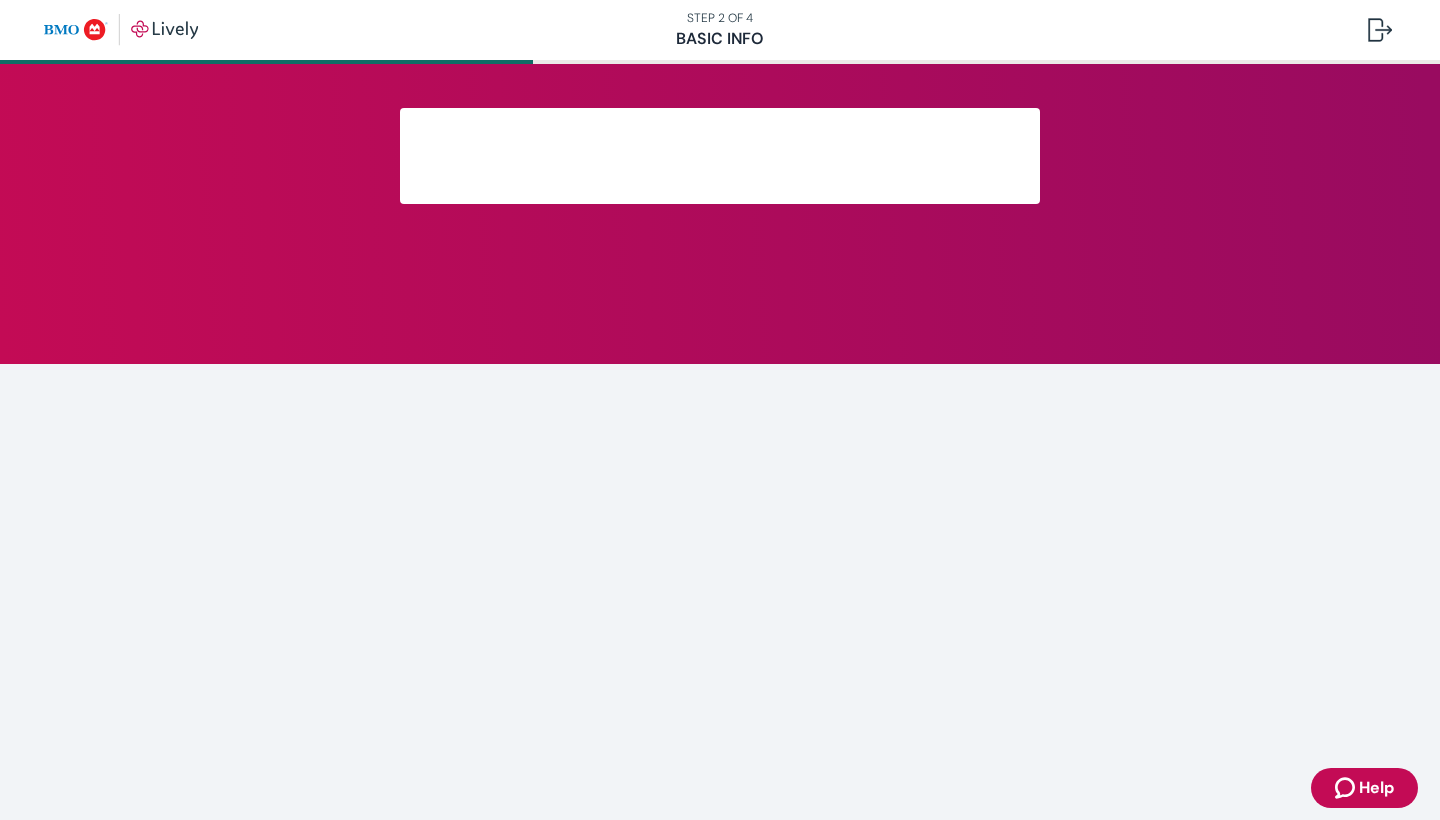 scroll, scrollTop: 0, scrollLeft: 0, axis: both 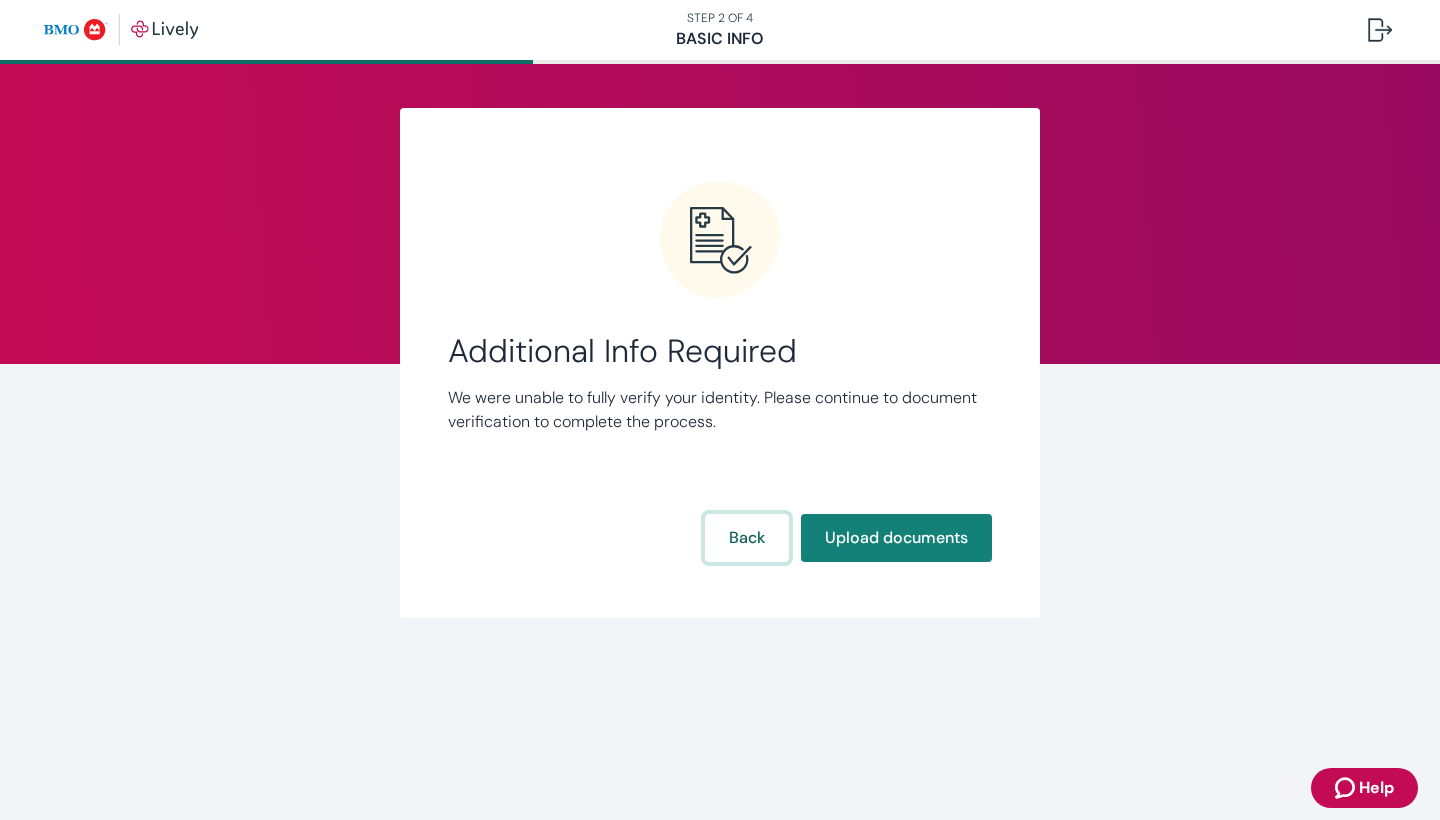 click on "Back" at bounding box center (747, 538) 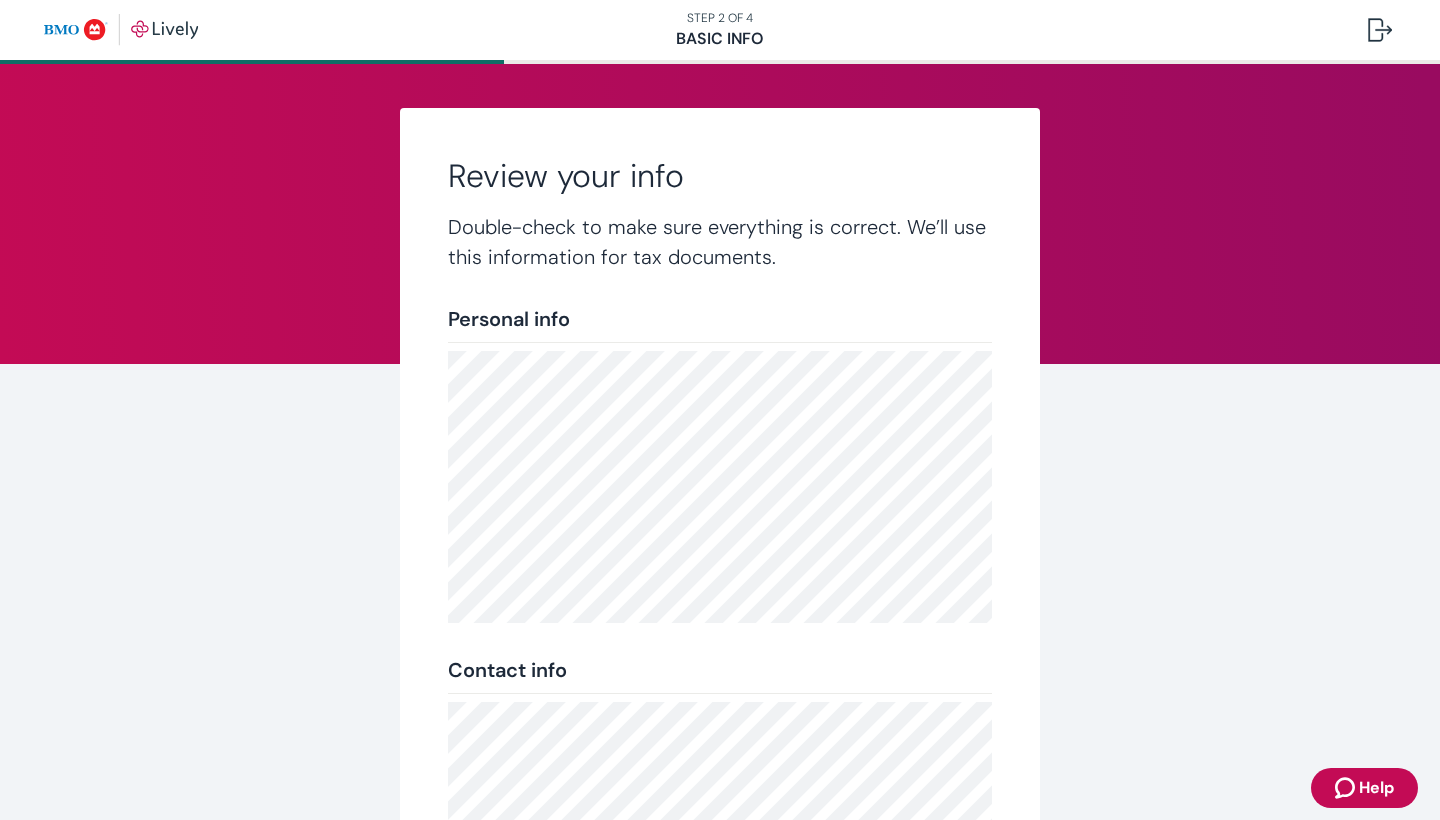 scroll, scrollTop: 1, scrollLeft: 0, axis: vertical 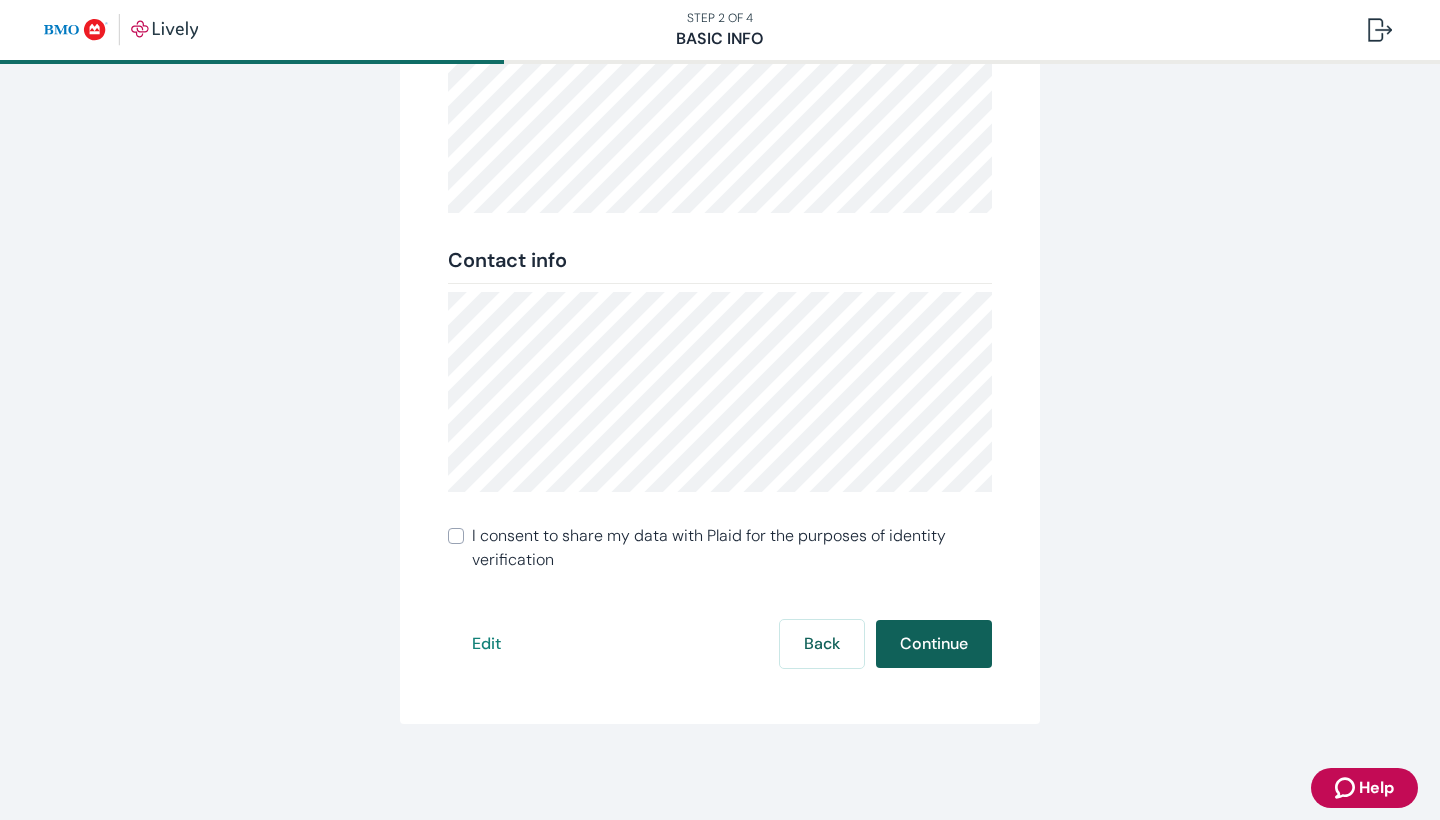 click on "Continue" at bounding box center (934, 644) 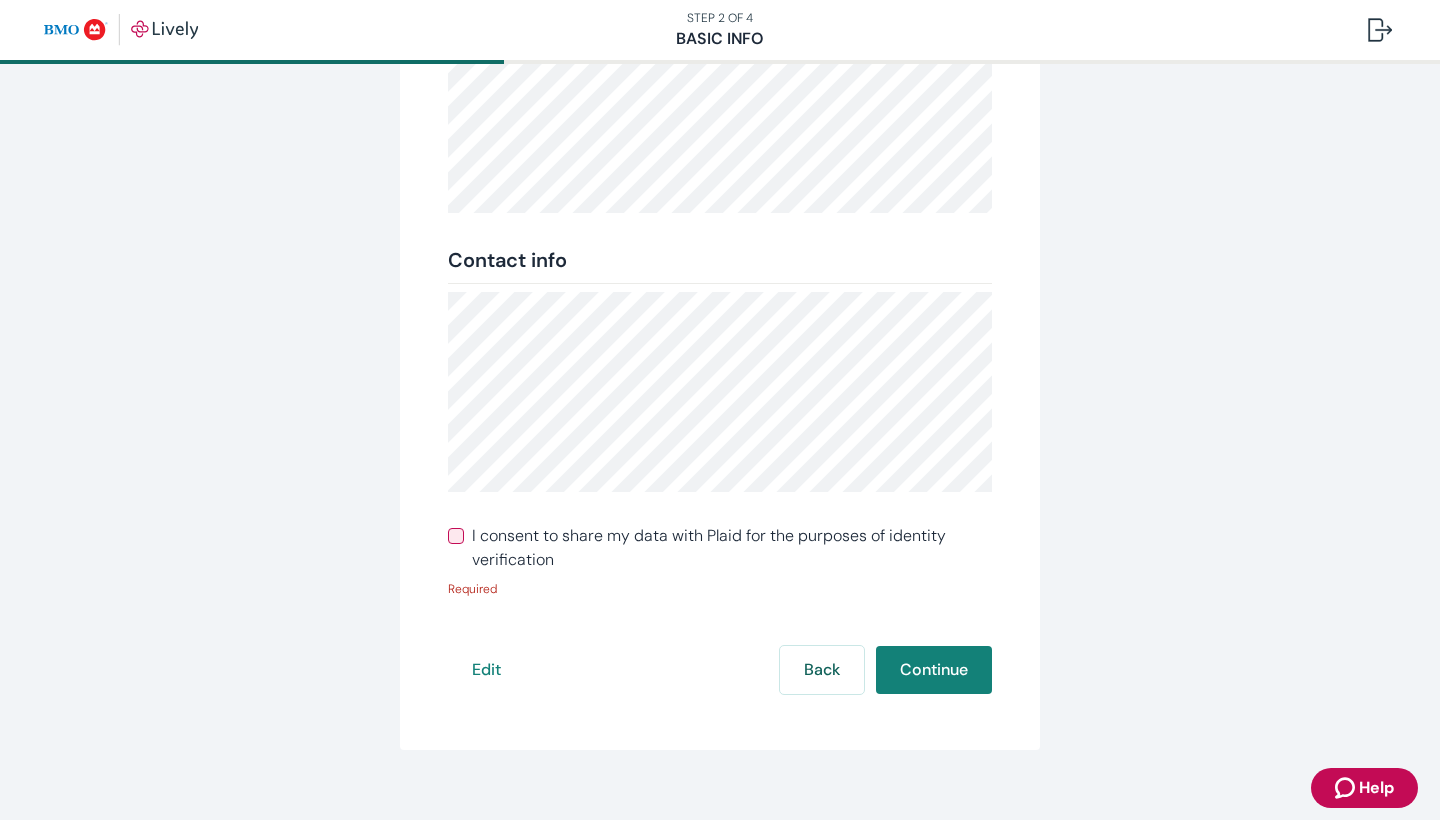 click on "I consent to share my data with Plaid for the purposes of identity verification" at bounding box center [732, 548] 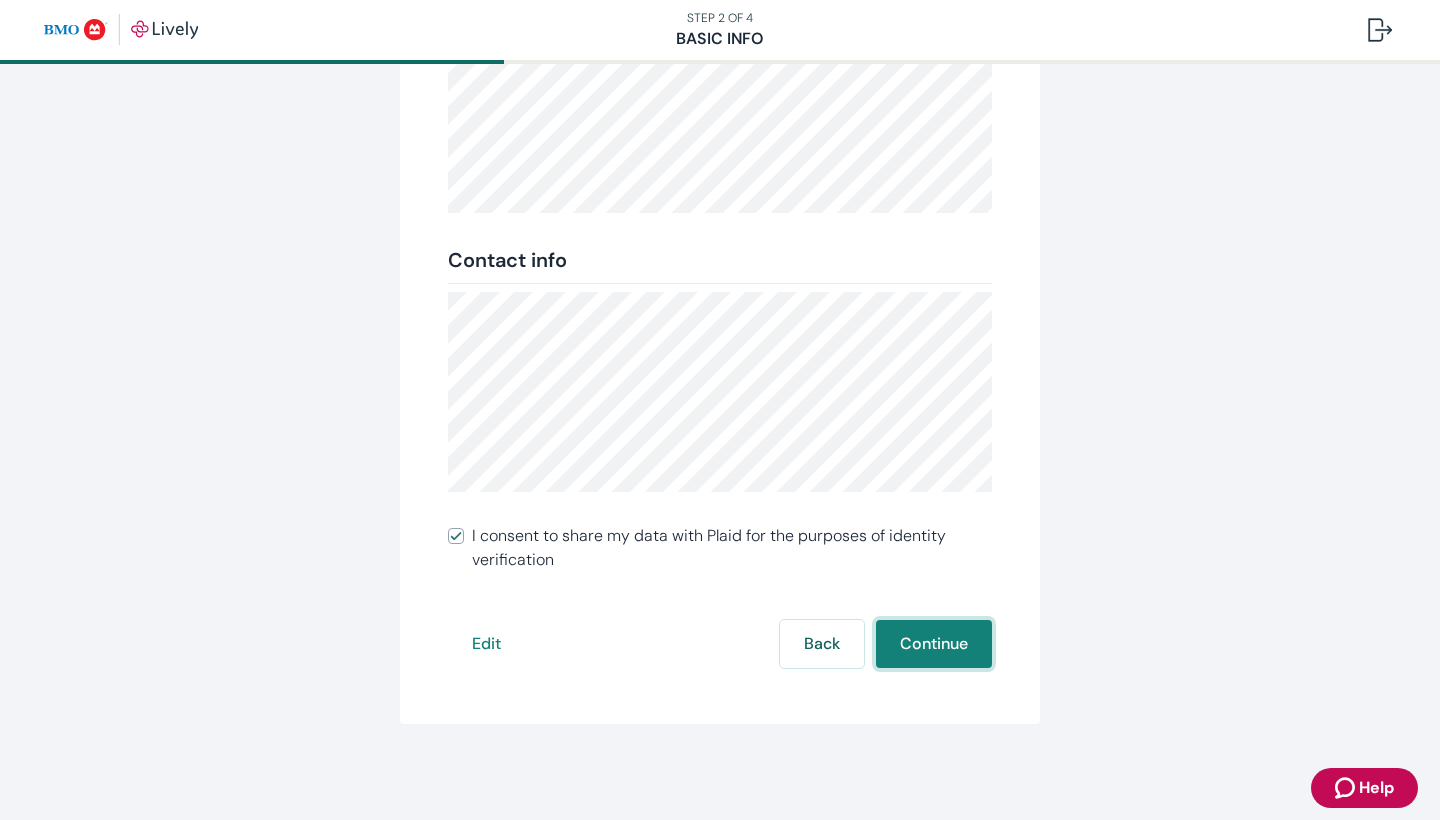 click on "Continue" at bounding box center (934, 644) 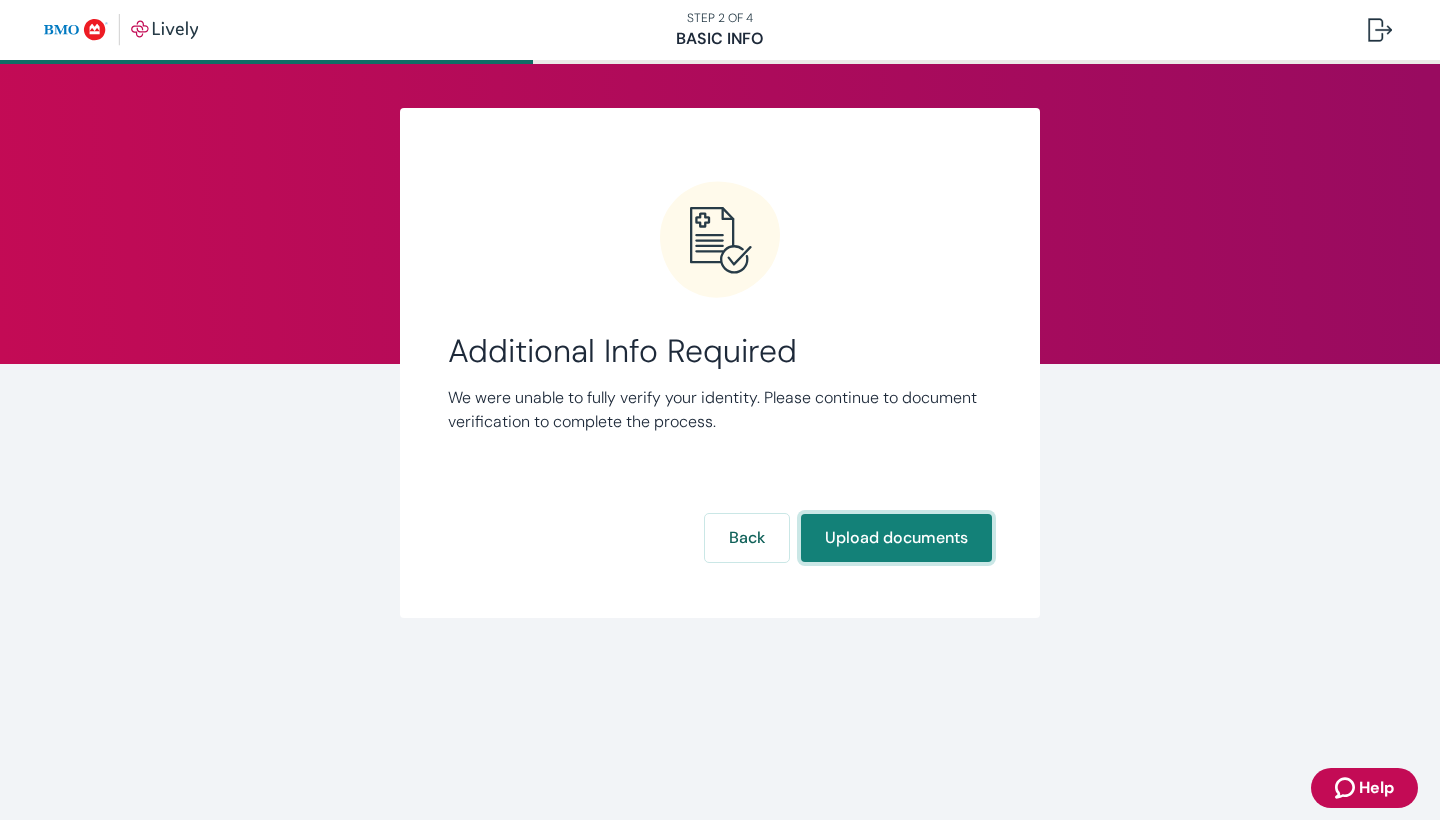 click on "Upload documents" at bounding box center (896, 538) 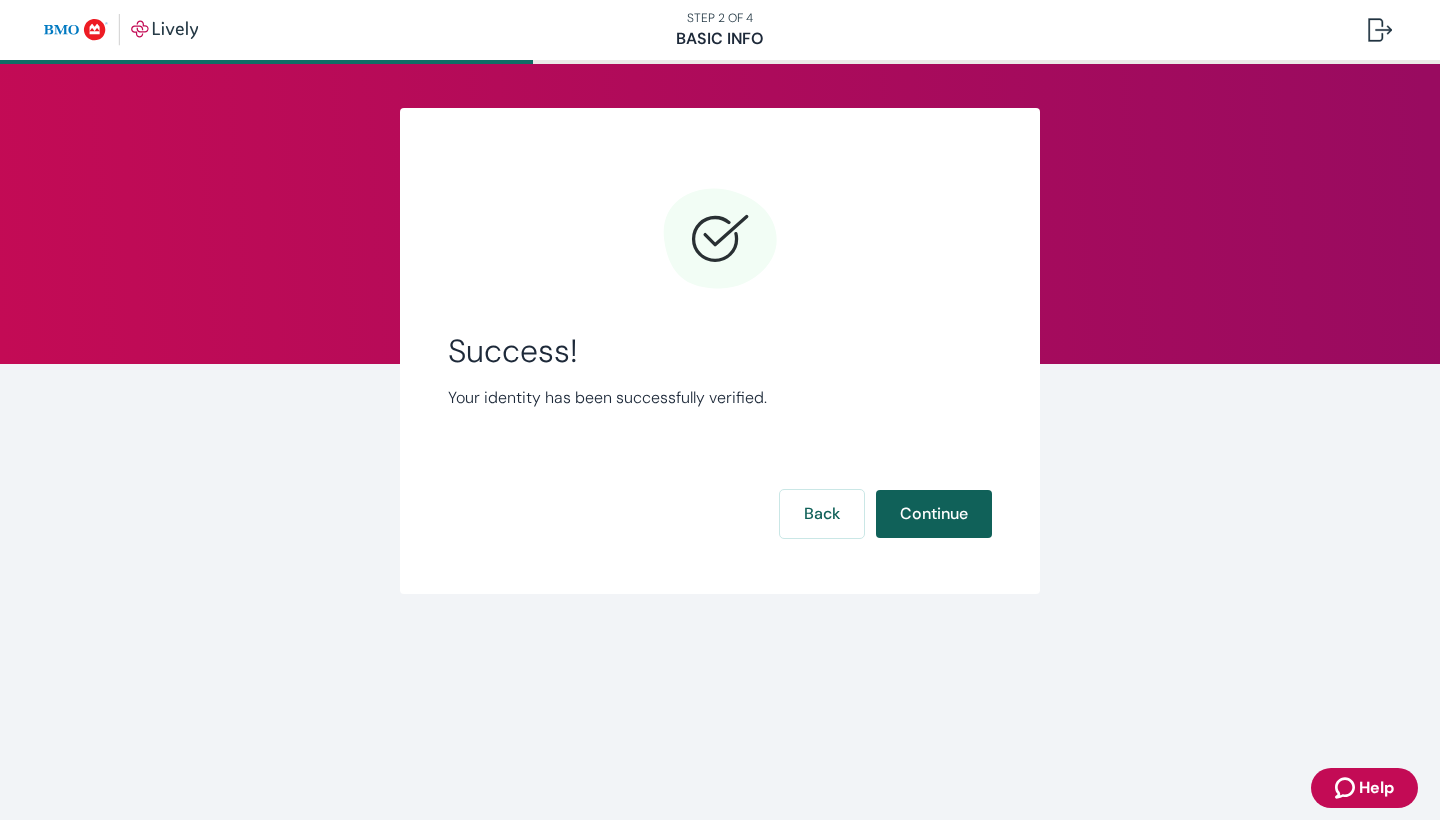 click on "Success! Your identity has been successfully verified. Back Continue" at bounding box center [720, 363] 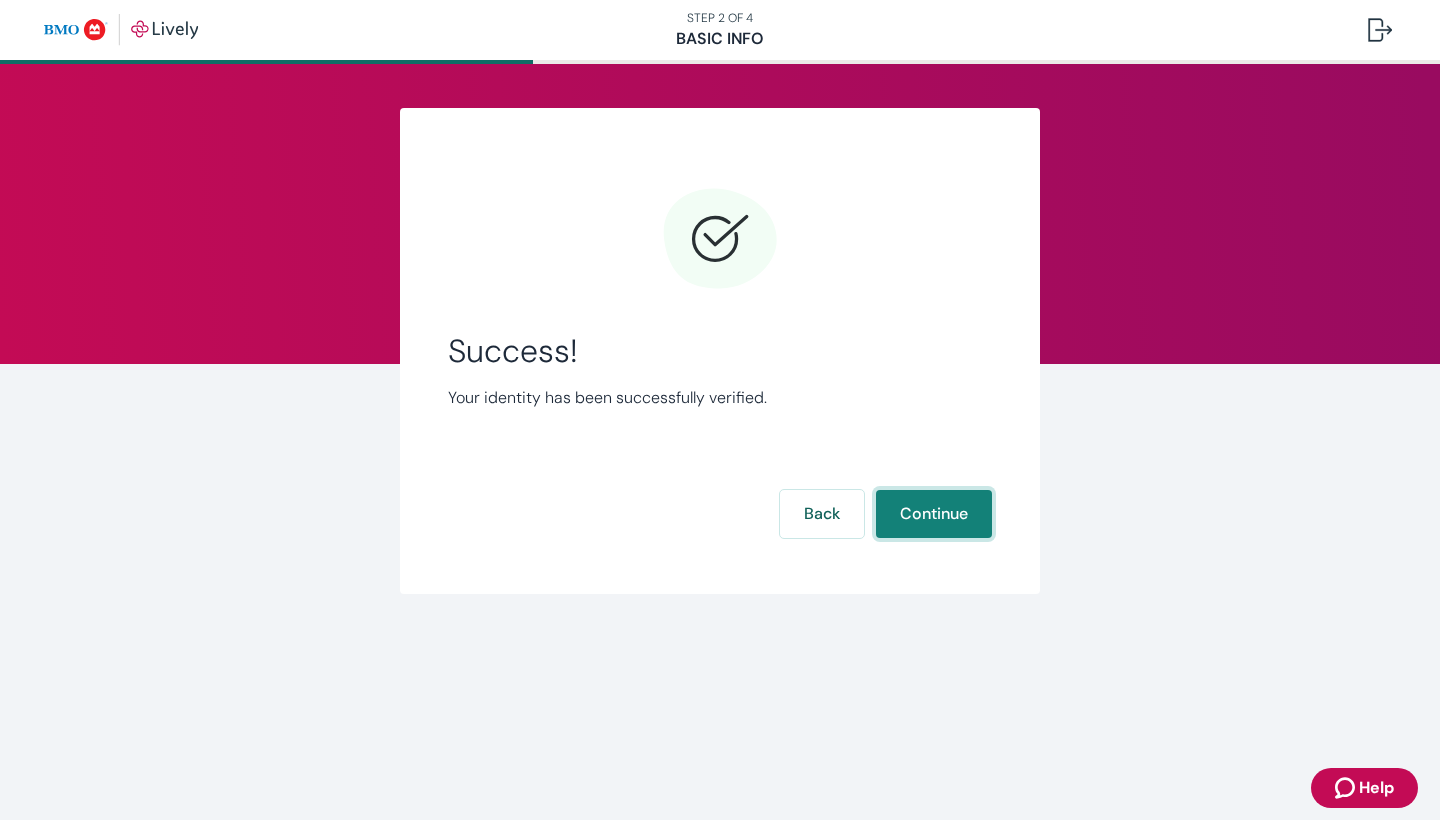 click on "Continue" at bounding box center (934, 514) 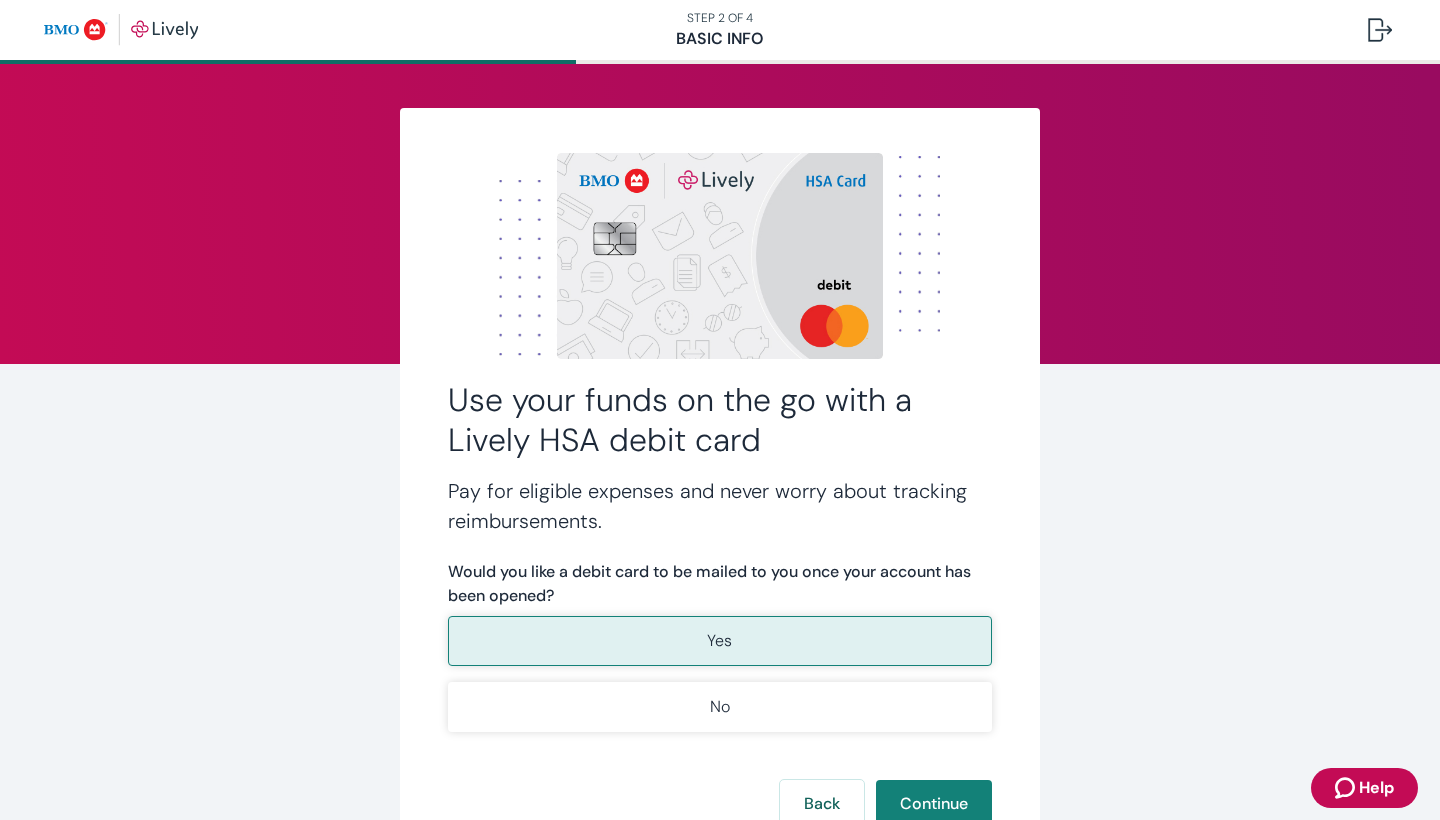 click on "Yes" at bounding box center [720, 641] 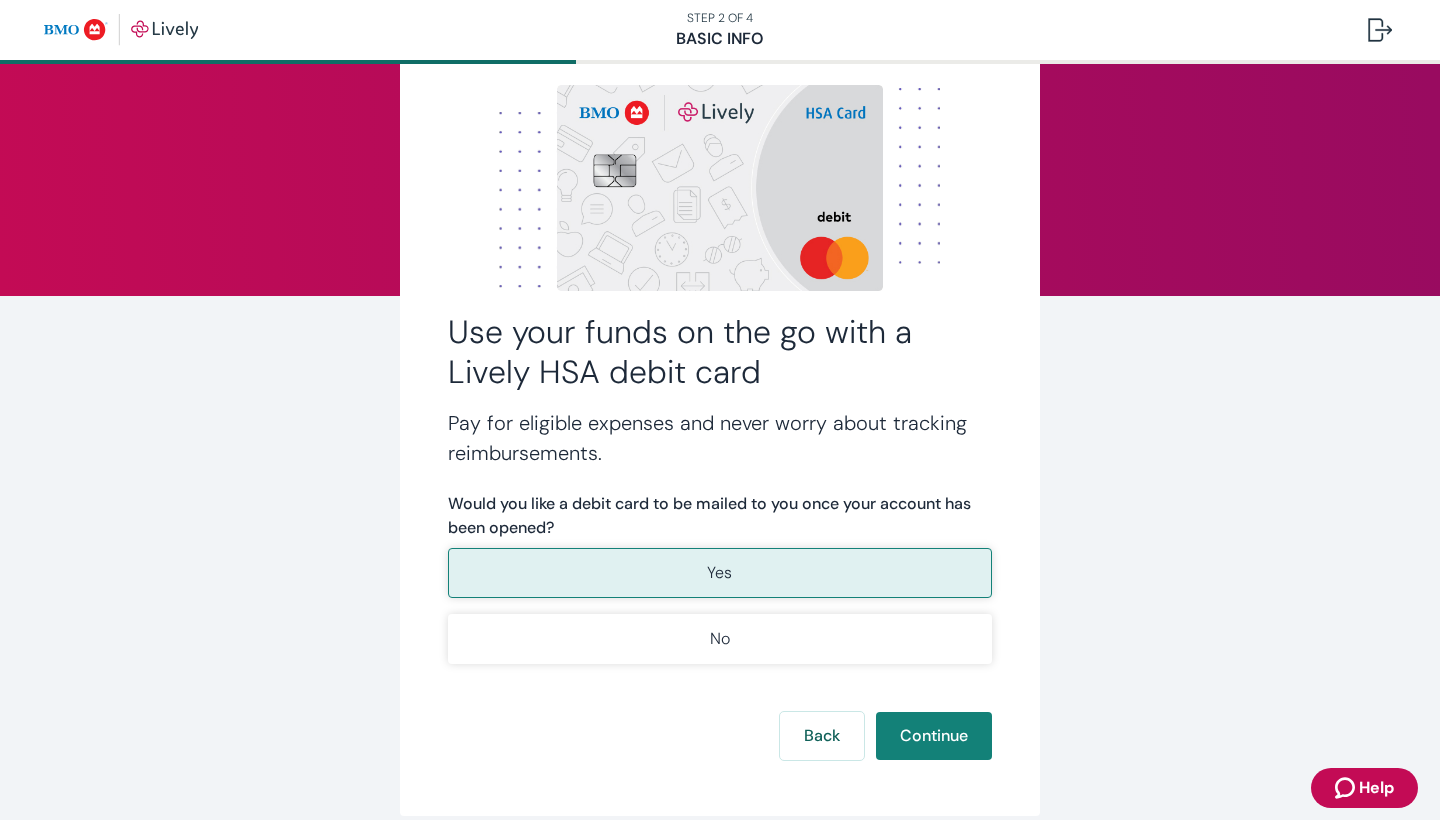 scroll, scrollTop: 70, scrollLeft: 0, axis: vertical 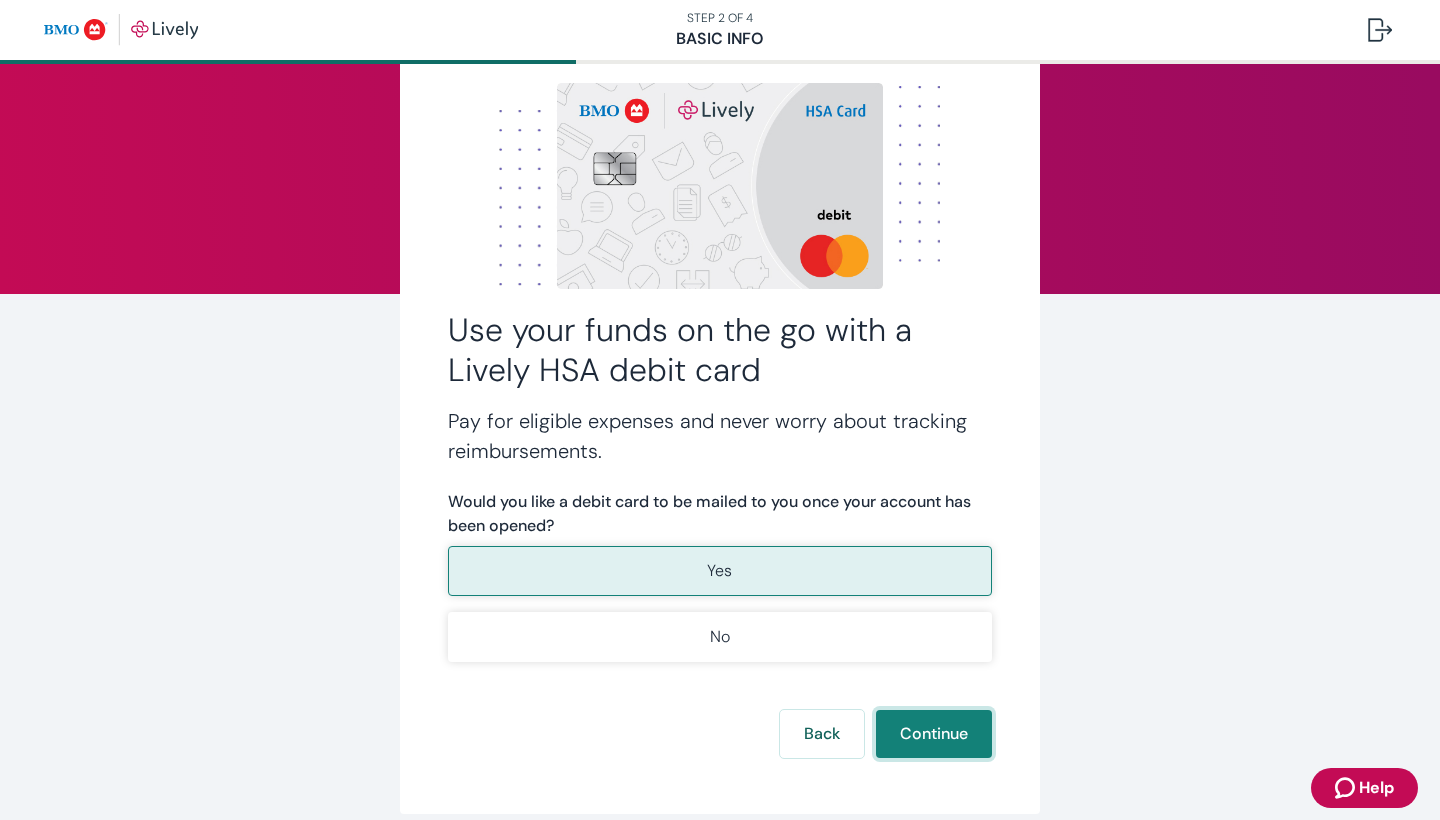 click on "Continue" at bounding box center (934, 734) 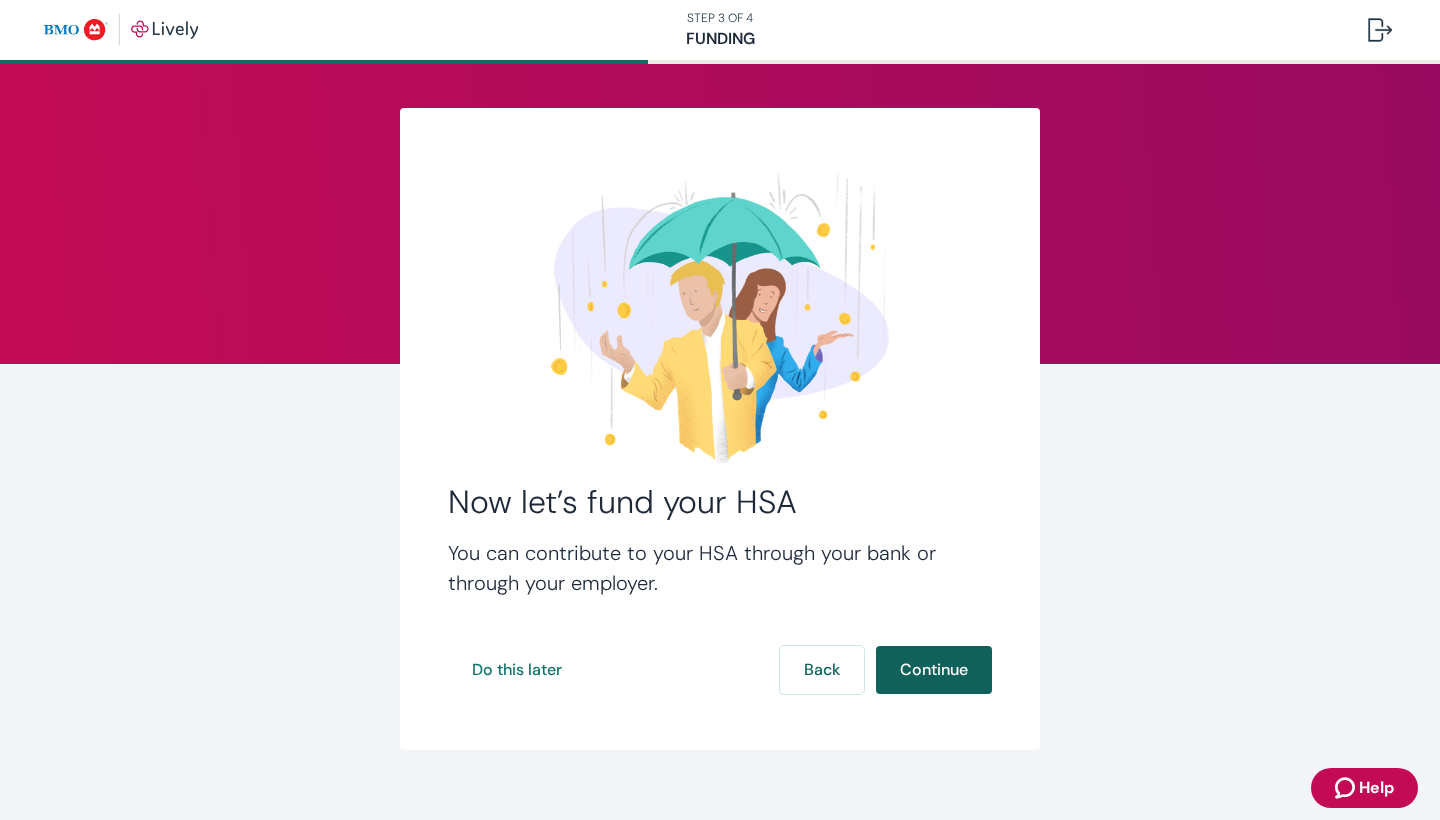 click on "Continue" at bounding box center (934, 670) 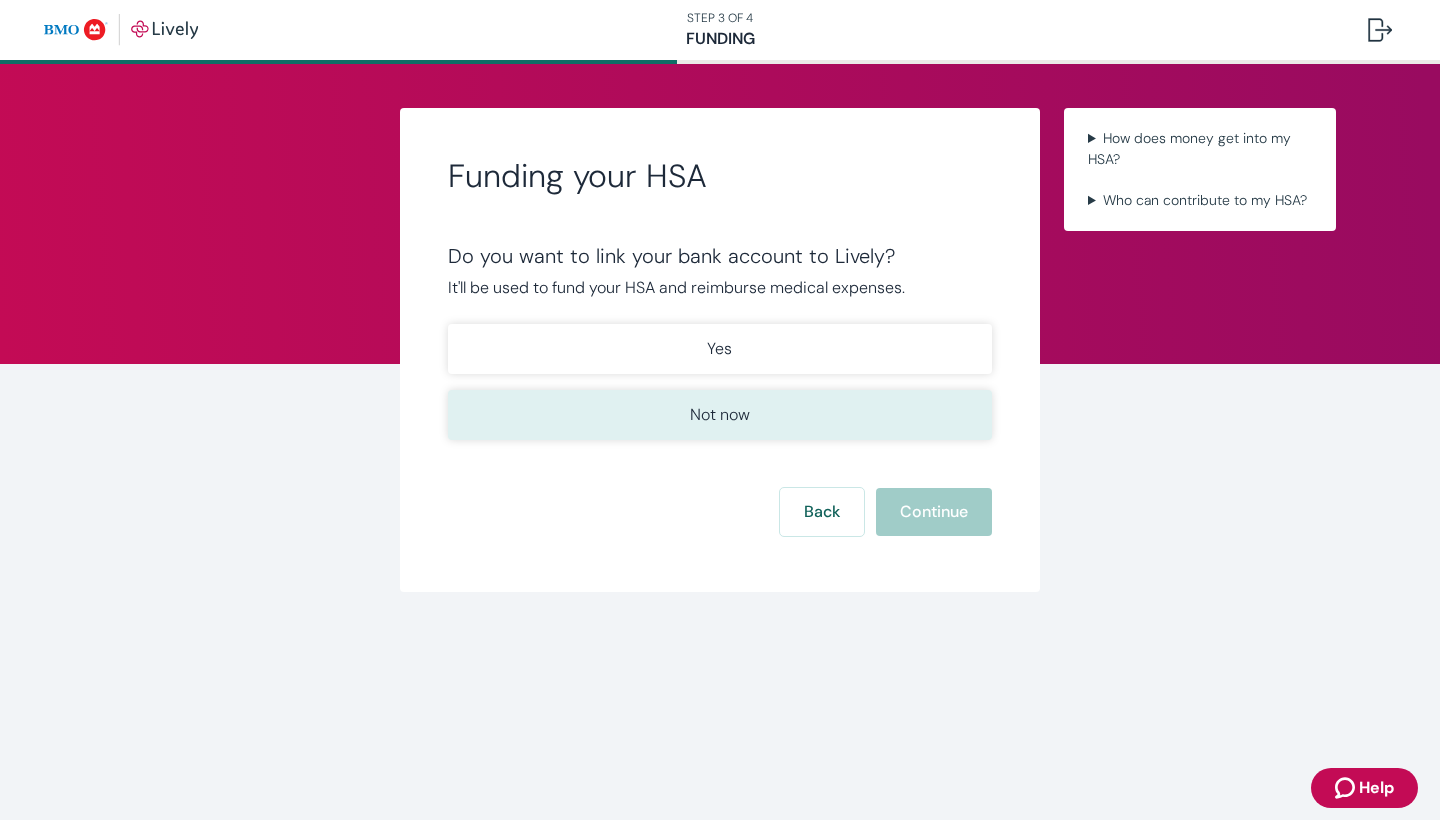 click on "Not now" at bounding box center [720, 415] 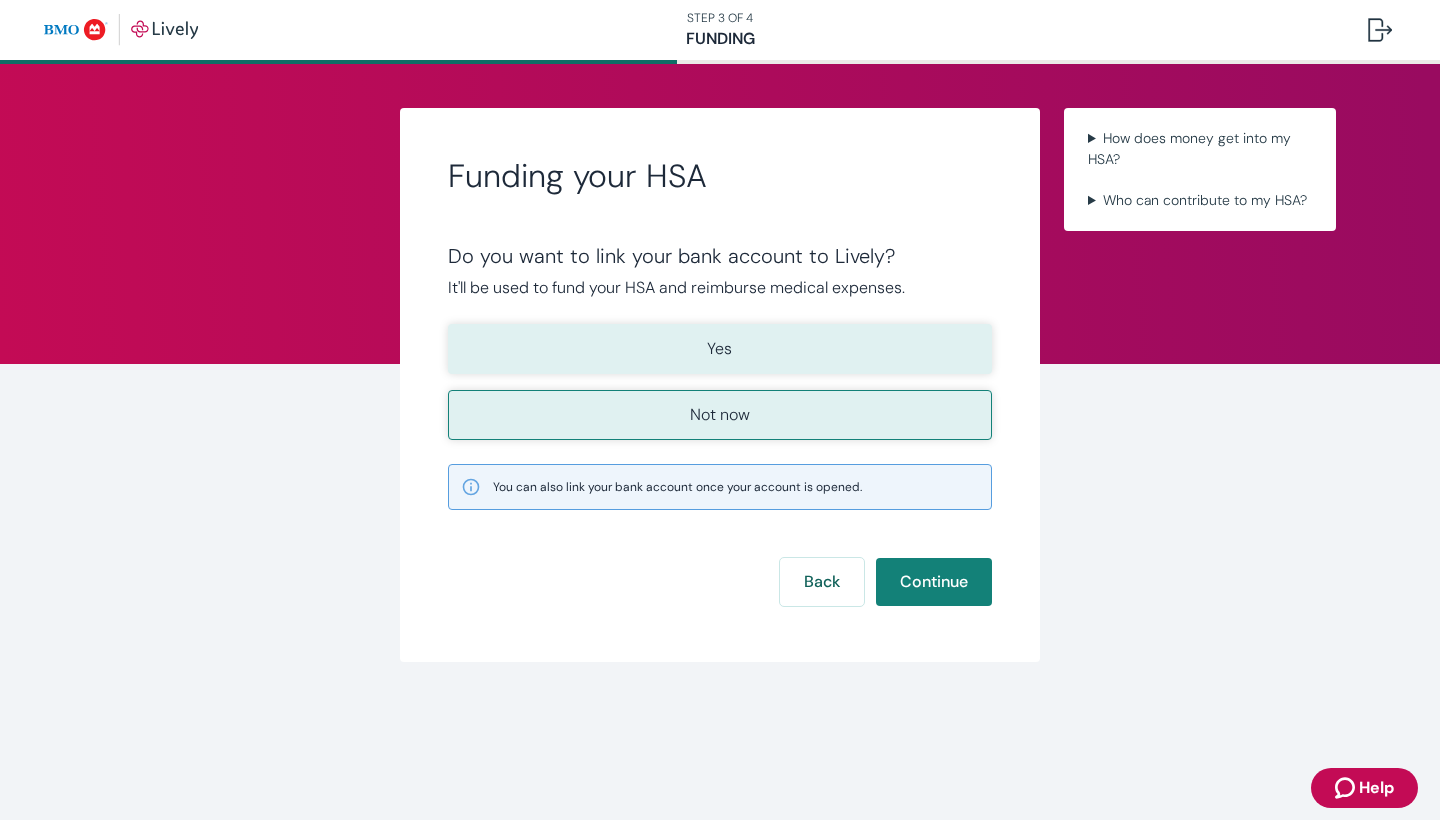 click on "Yes" at bounding box center [720, 349] 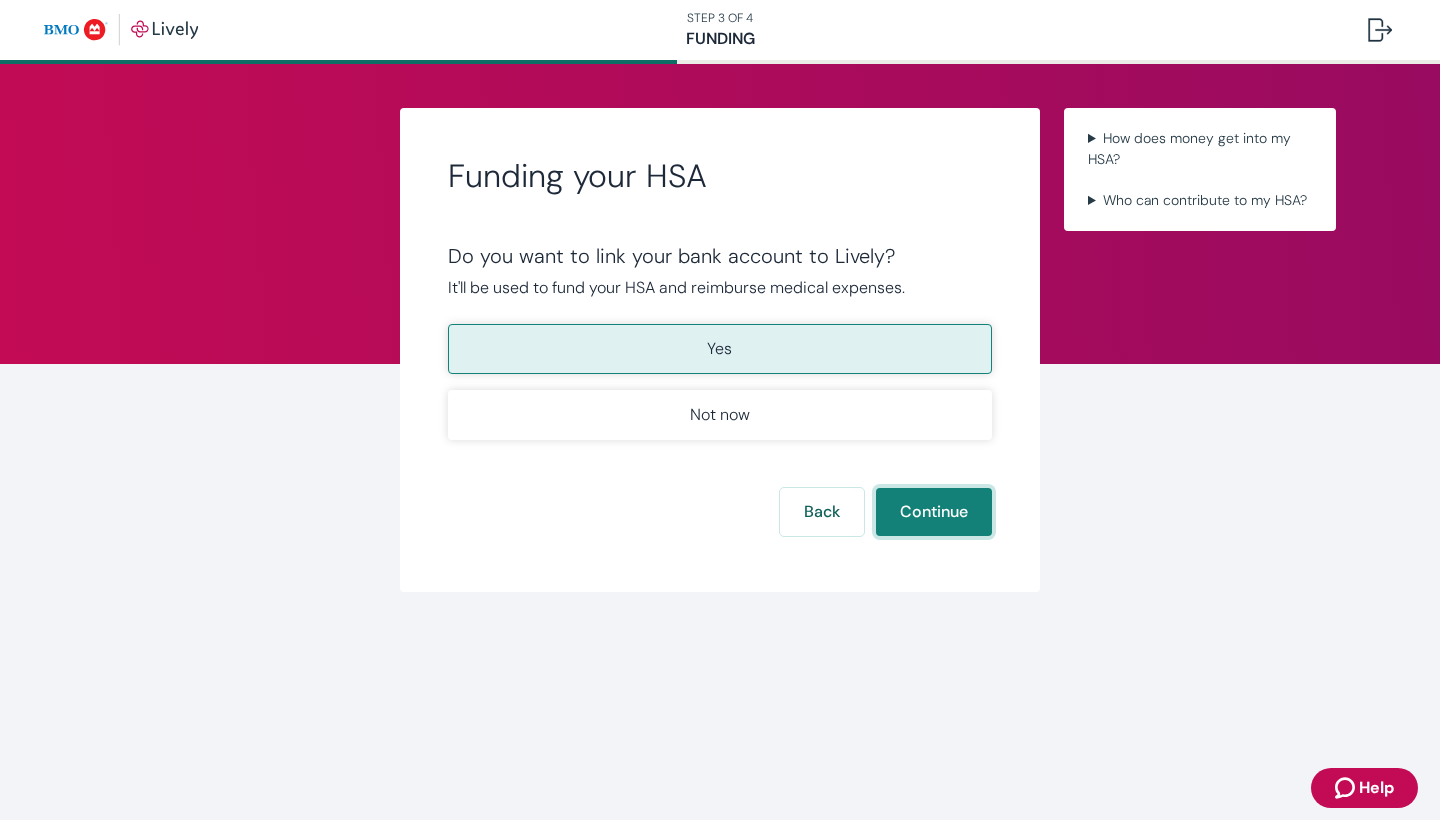 click on "Continue" at bounding box center (934, 512) 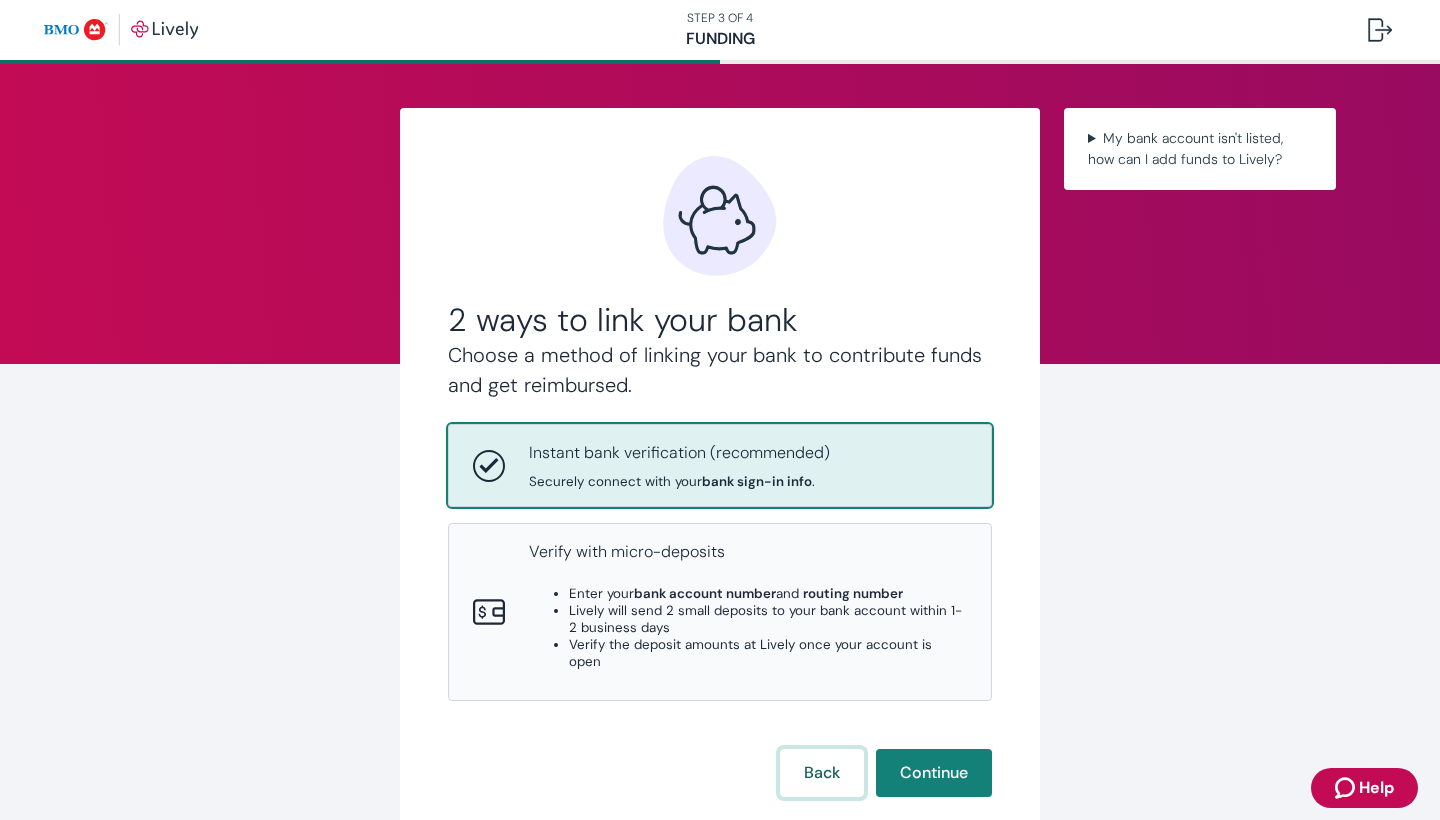 click on "Back" at bounding box center (822, 773) 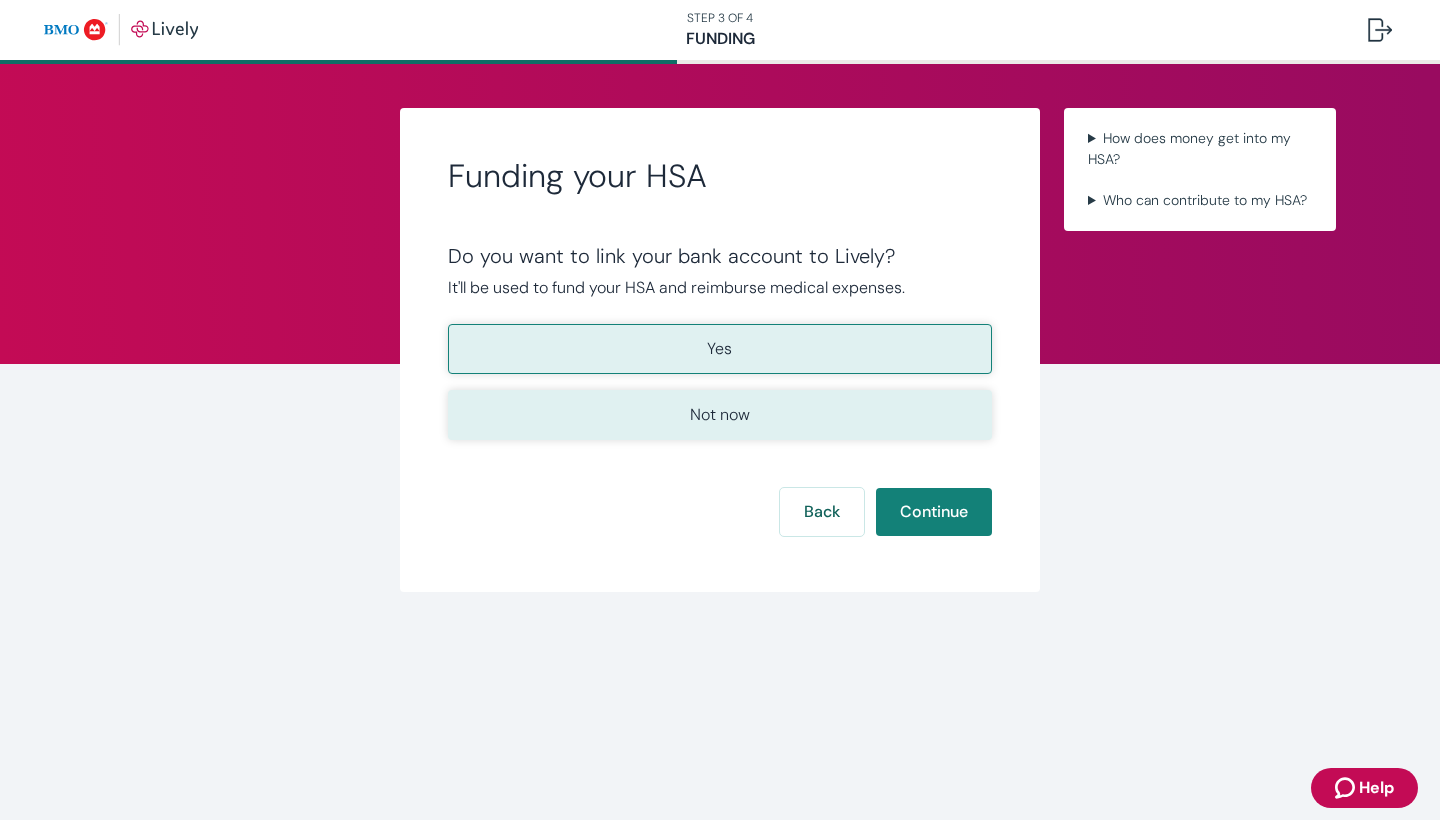 click on "Not now" at bounding box center [720, 415] 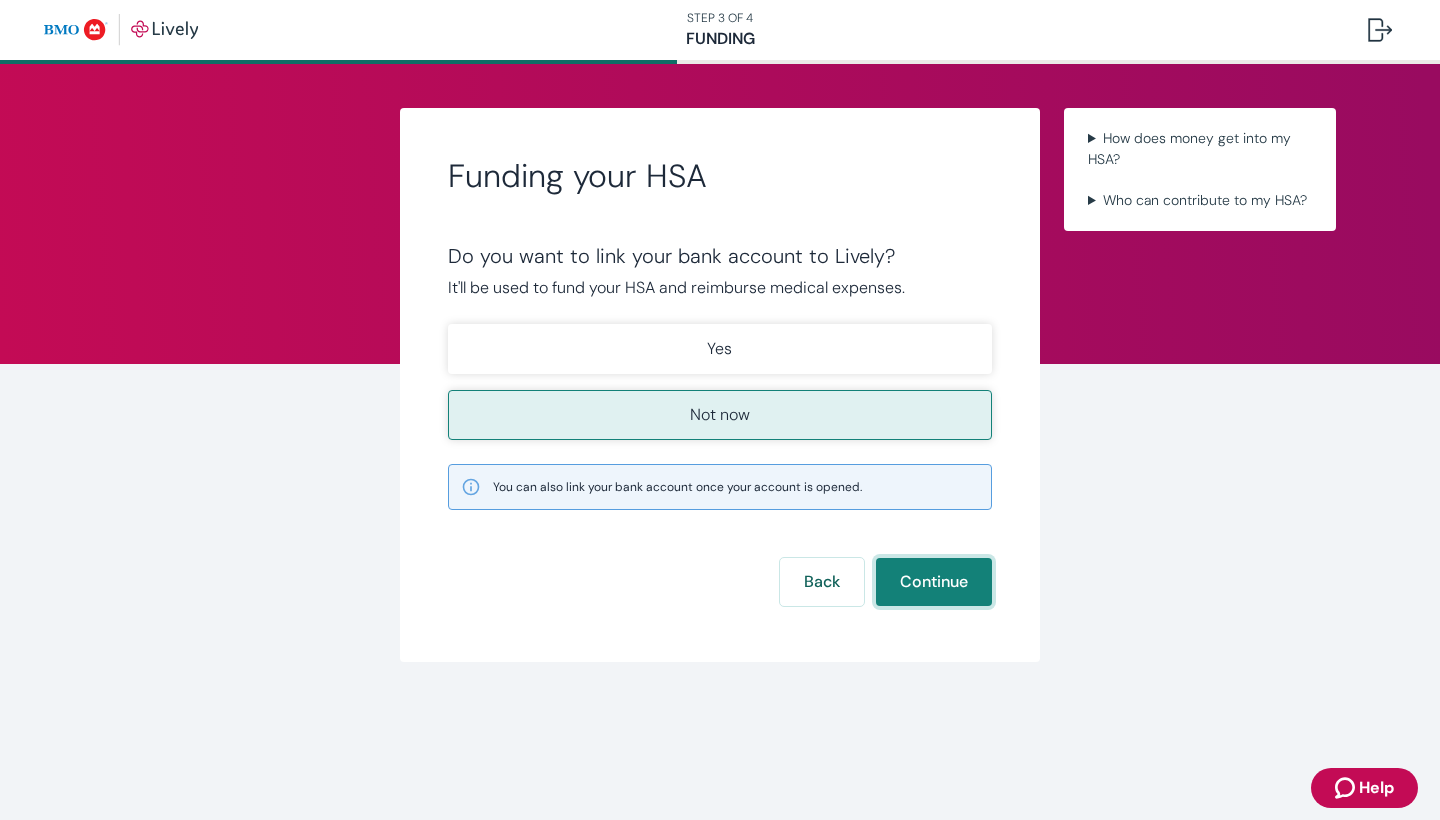 click on "Continue" at bounding box center (934, 582) 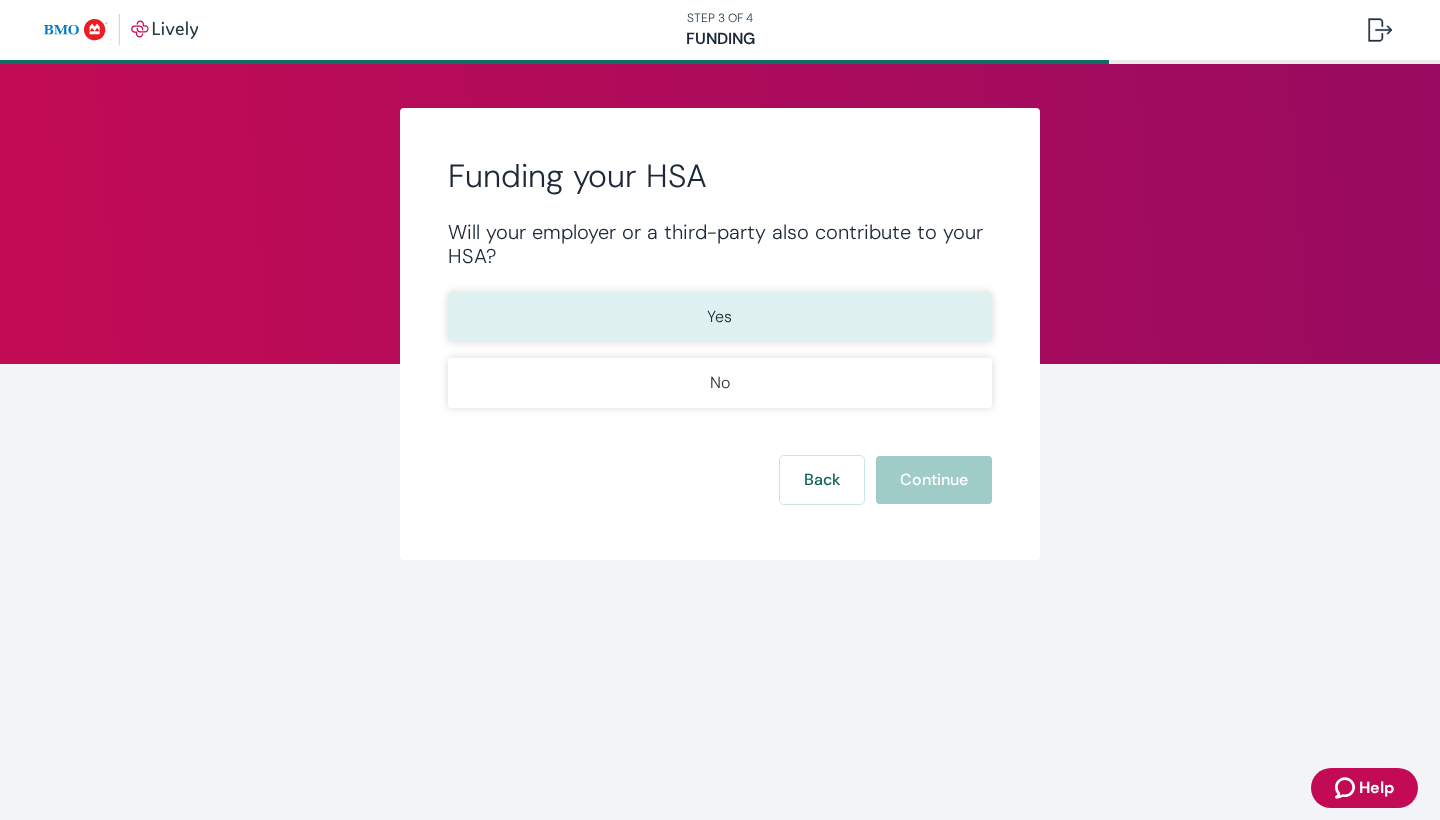 click on "Yes" at bounding box center [720, 317] 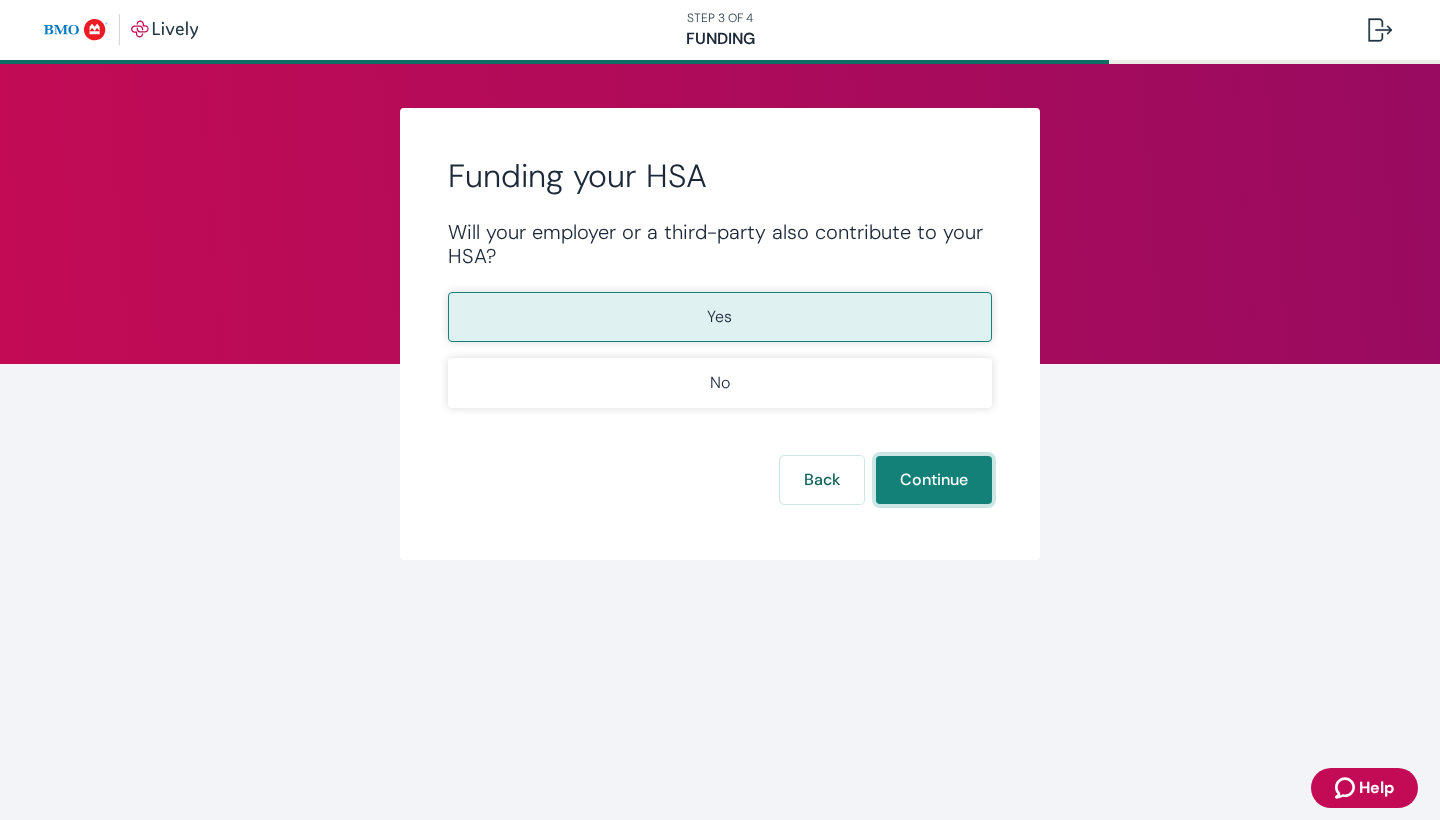 click on "Continue" at bounding box center (934, 480) 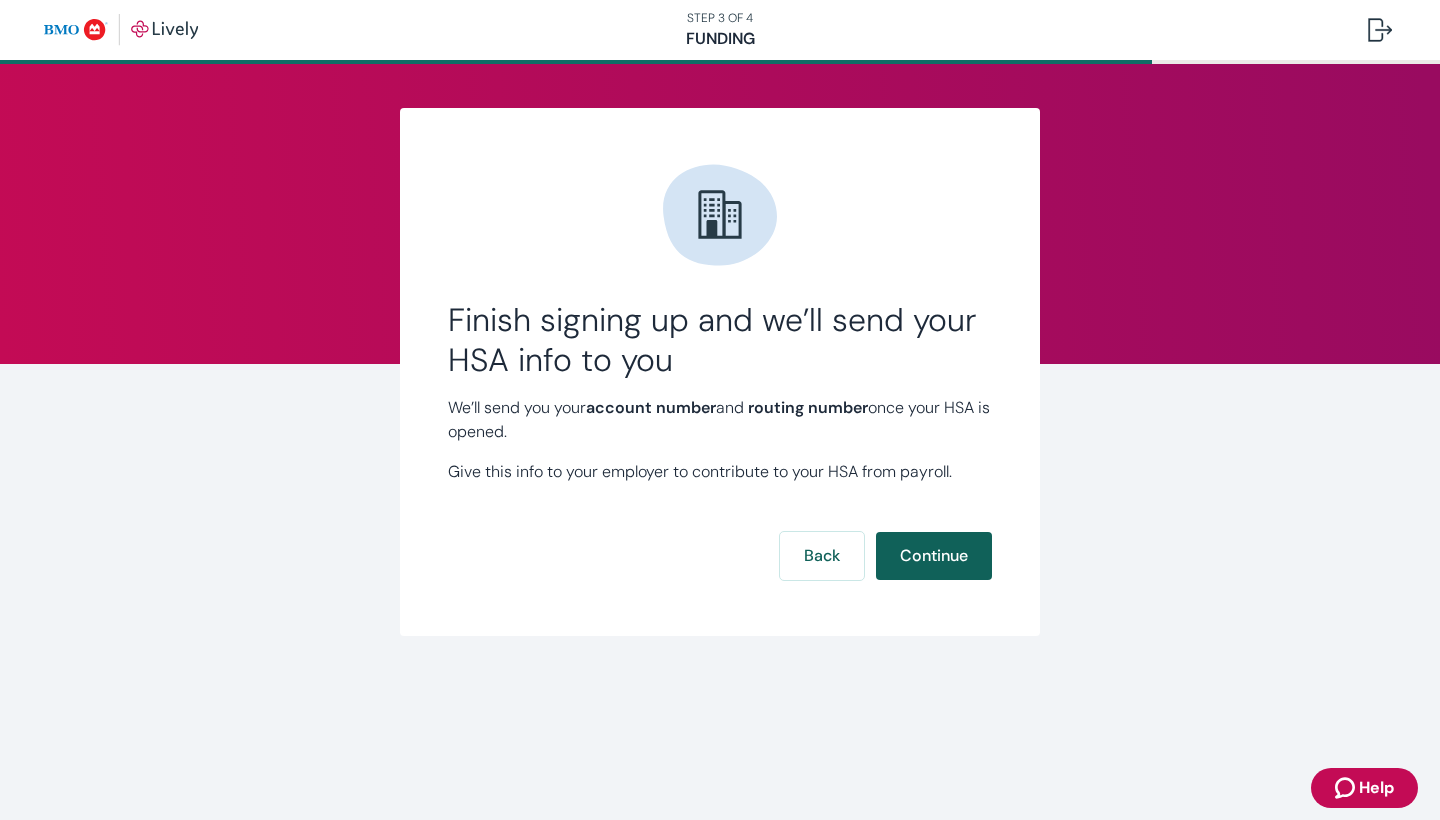 click on "Continue" at bounding box center (934, 556) 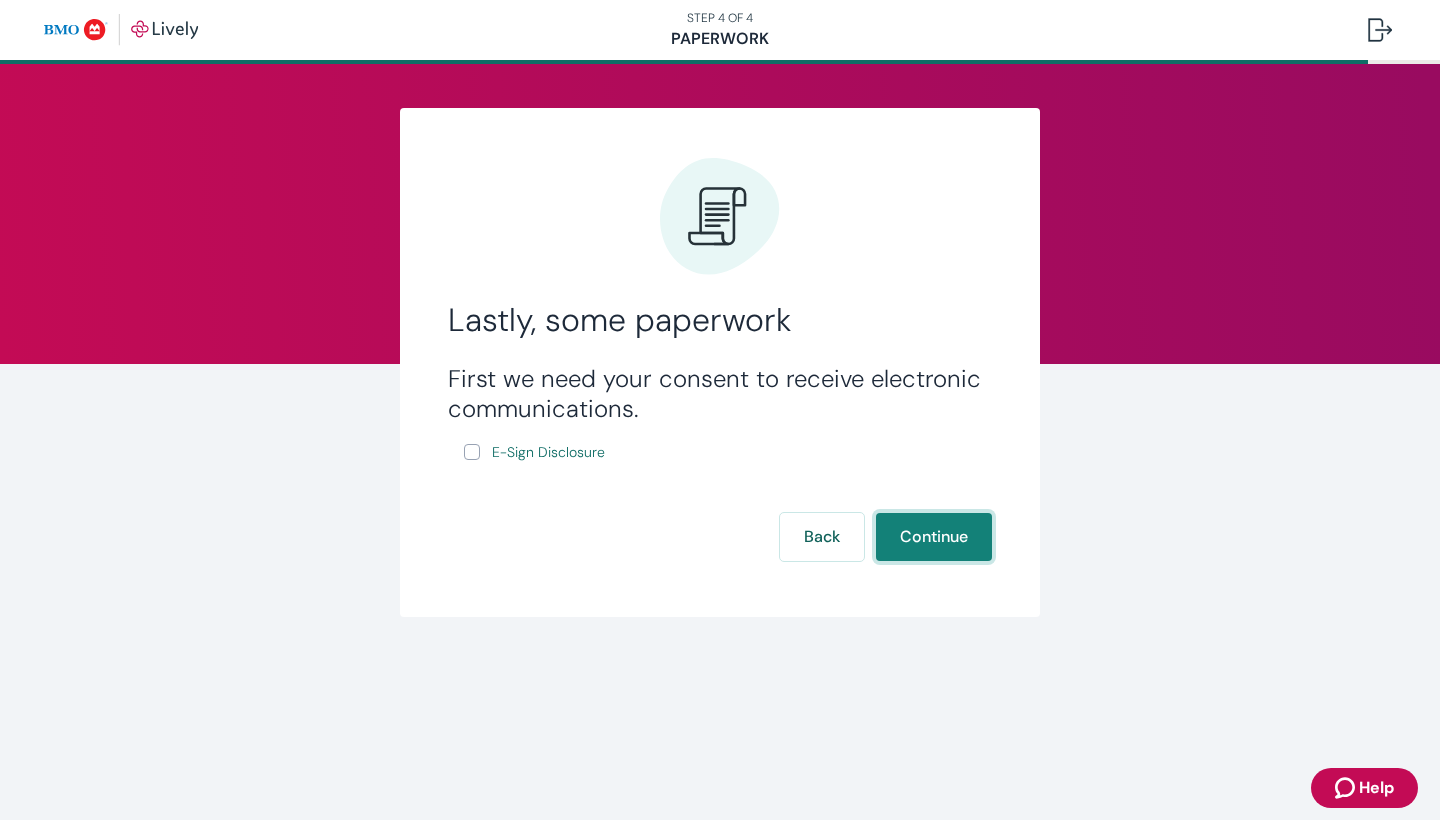 click on "Continue" at bounding box center [934, 537] 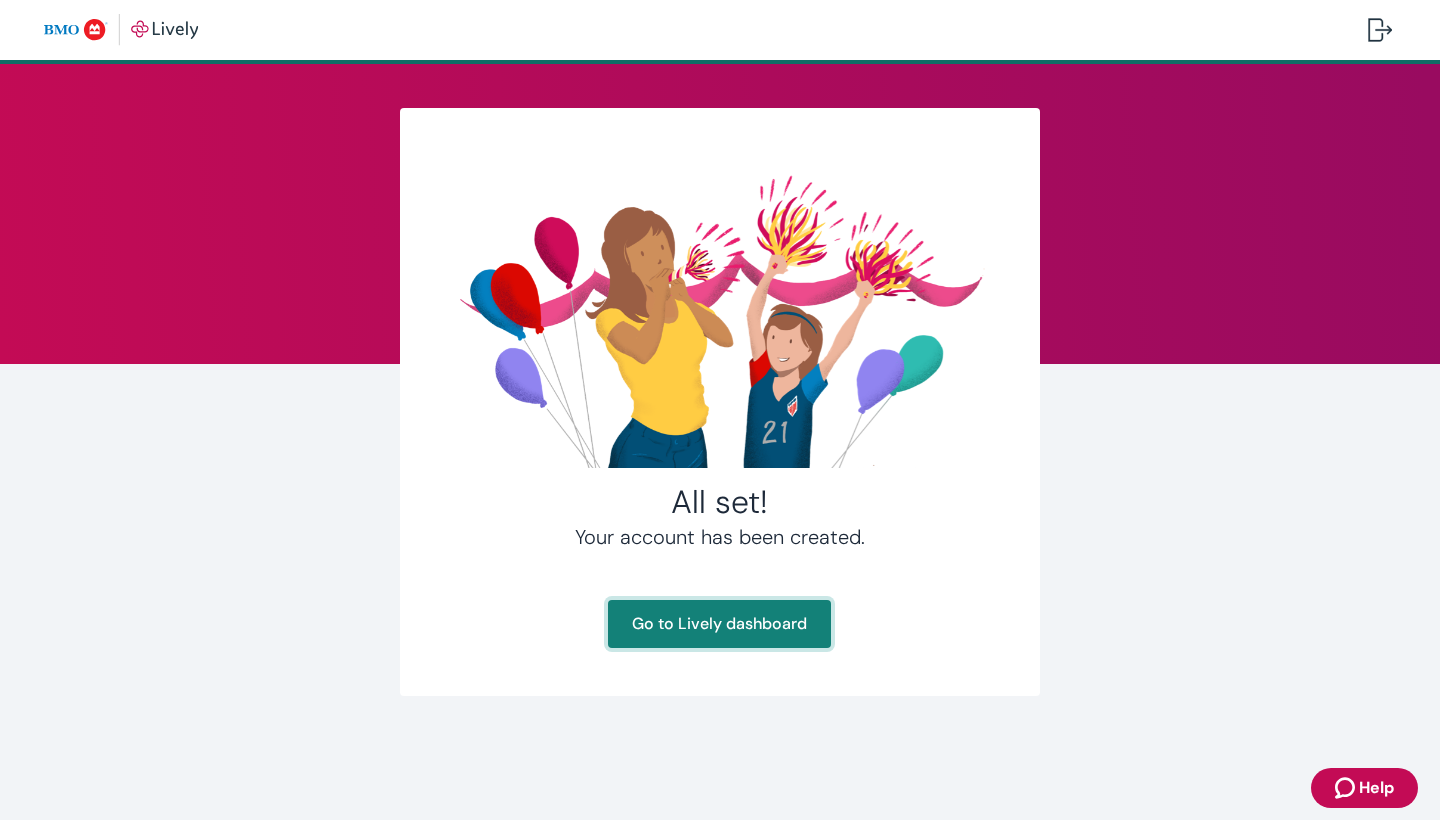 click on "Go to Lively dashboard" at bounding box center [719, 624] 